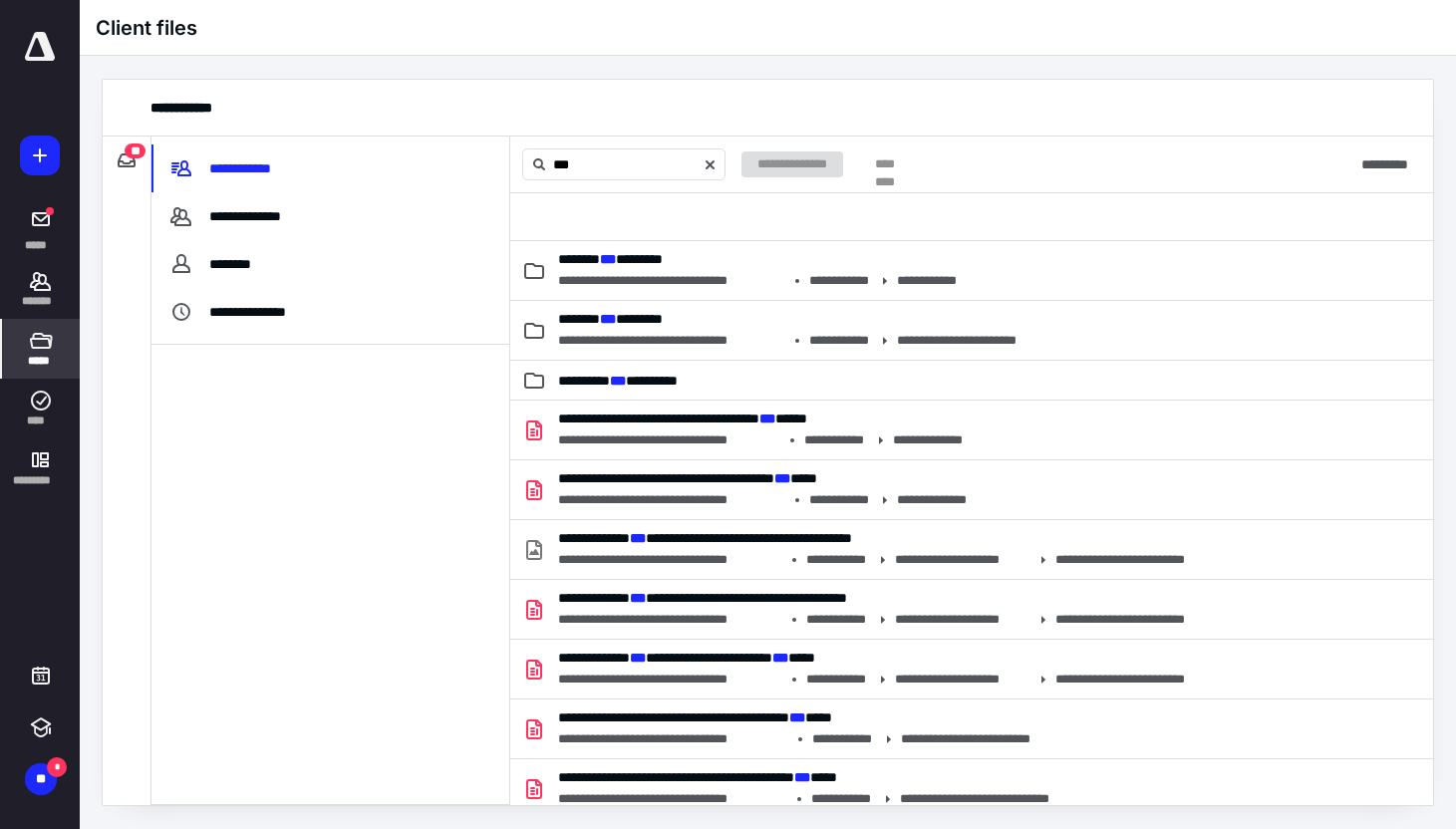 scroll, scrollTop: 0, scrollLeft: 0, axis: both 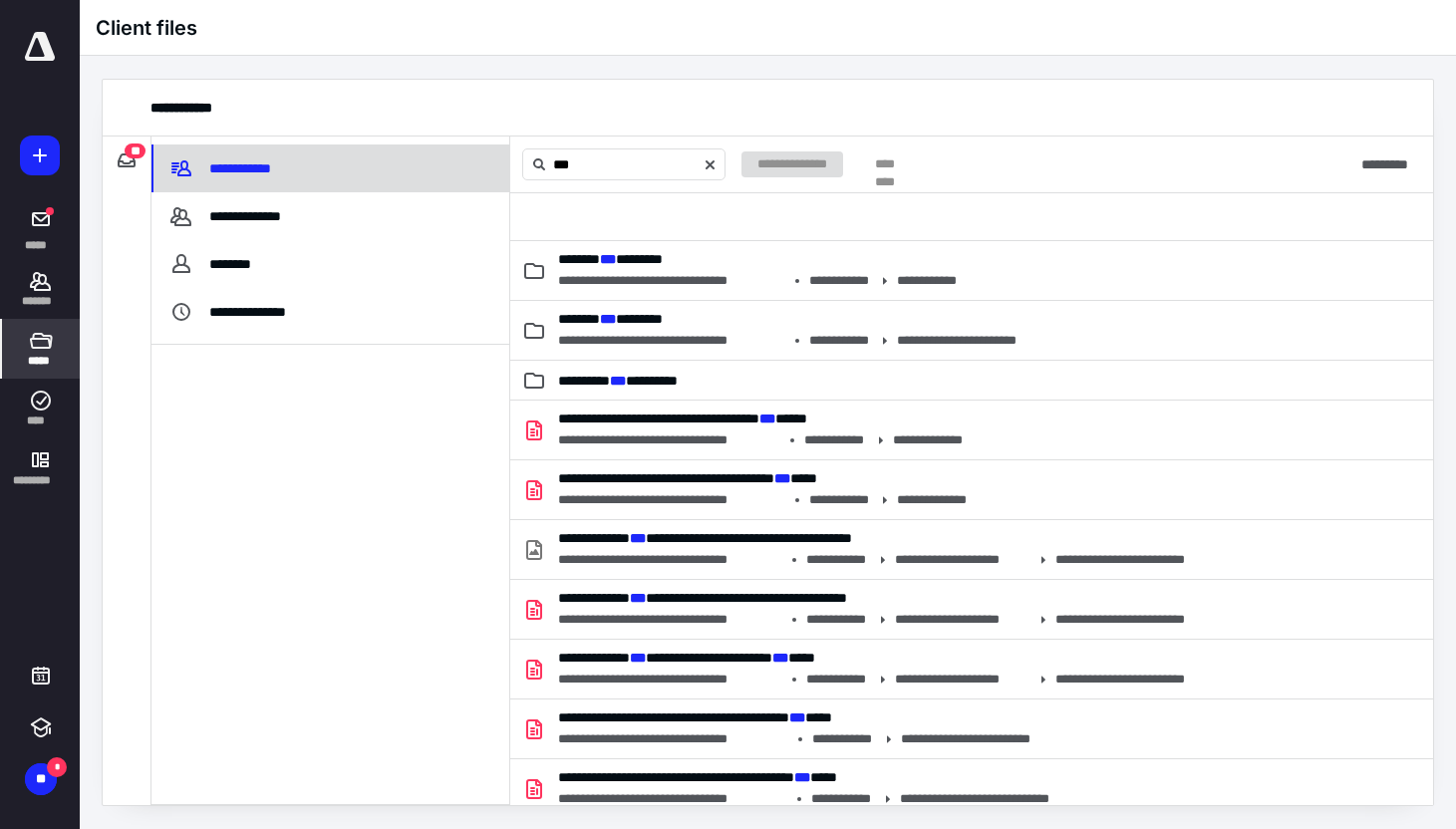 click on "**********" at bounding box center (330, 168) 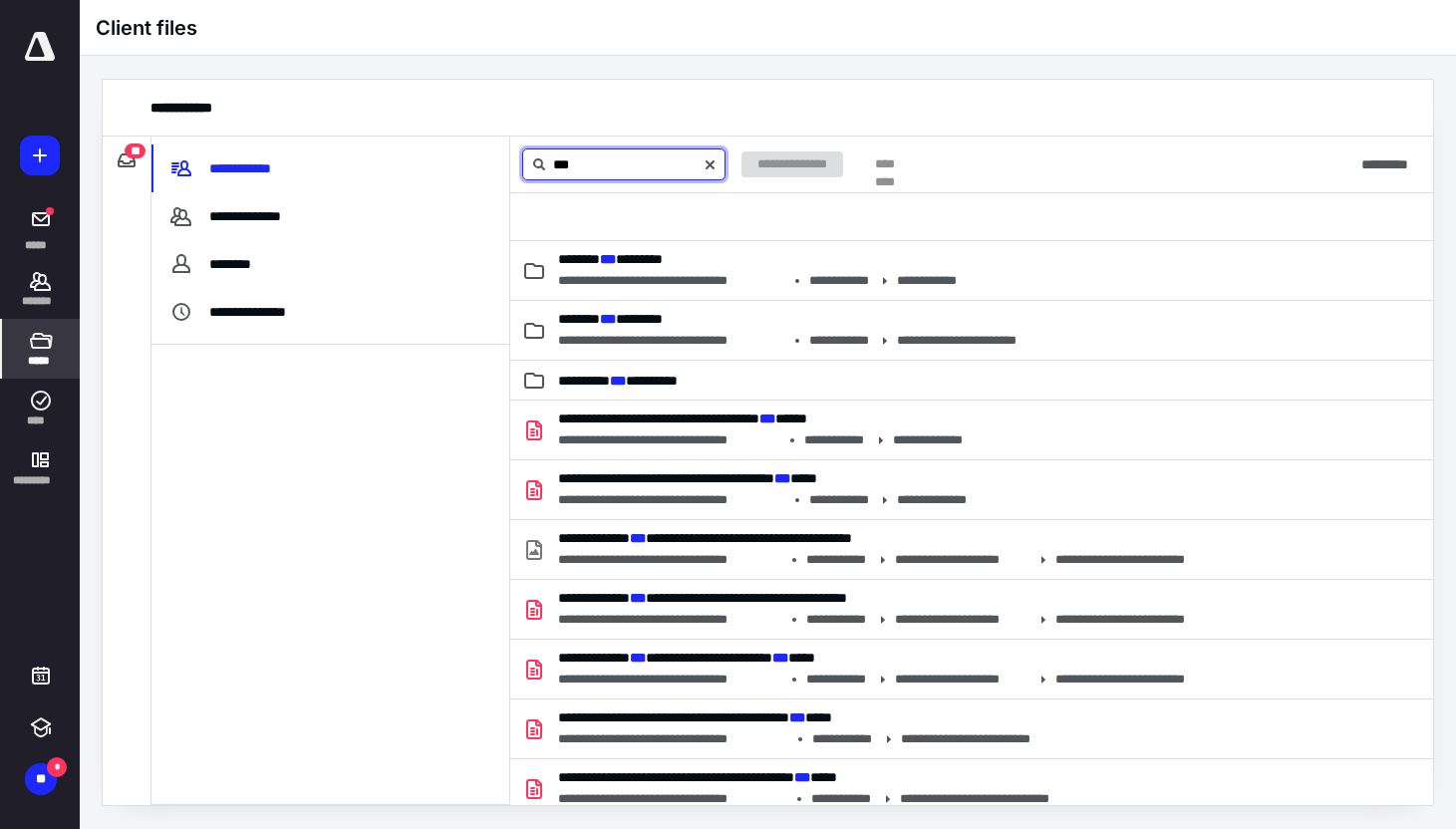 drag, startPoint x: 579, startPoint y: 162, endPoint x: 529, endPoint y: 170, distance: 50.635956 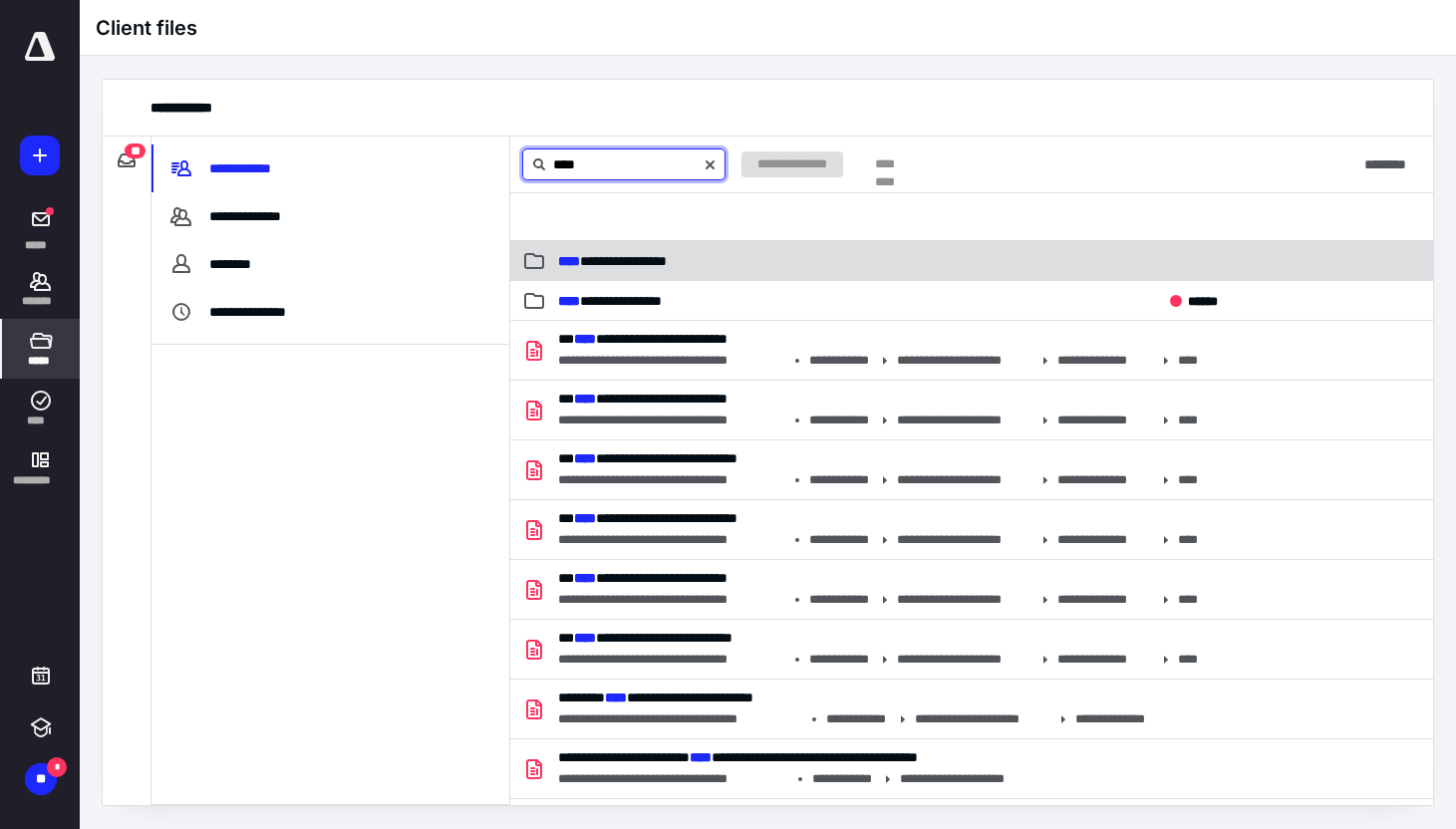 type on "****" 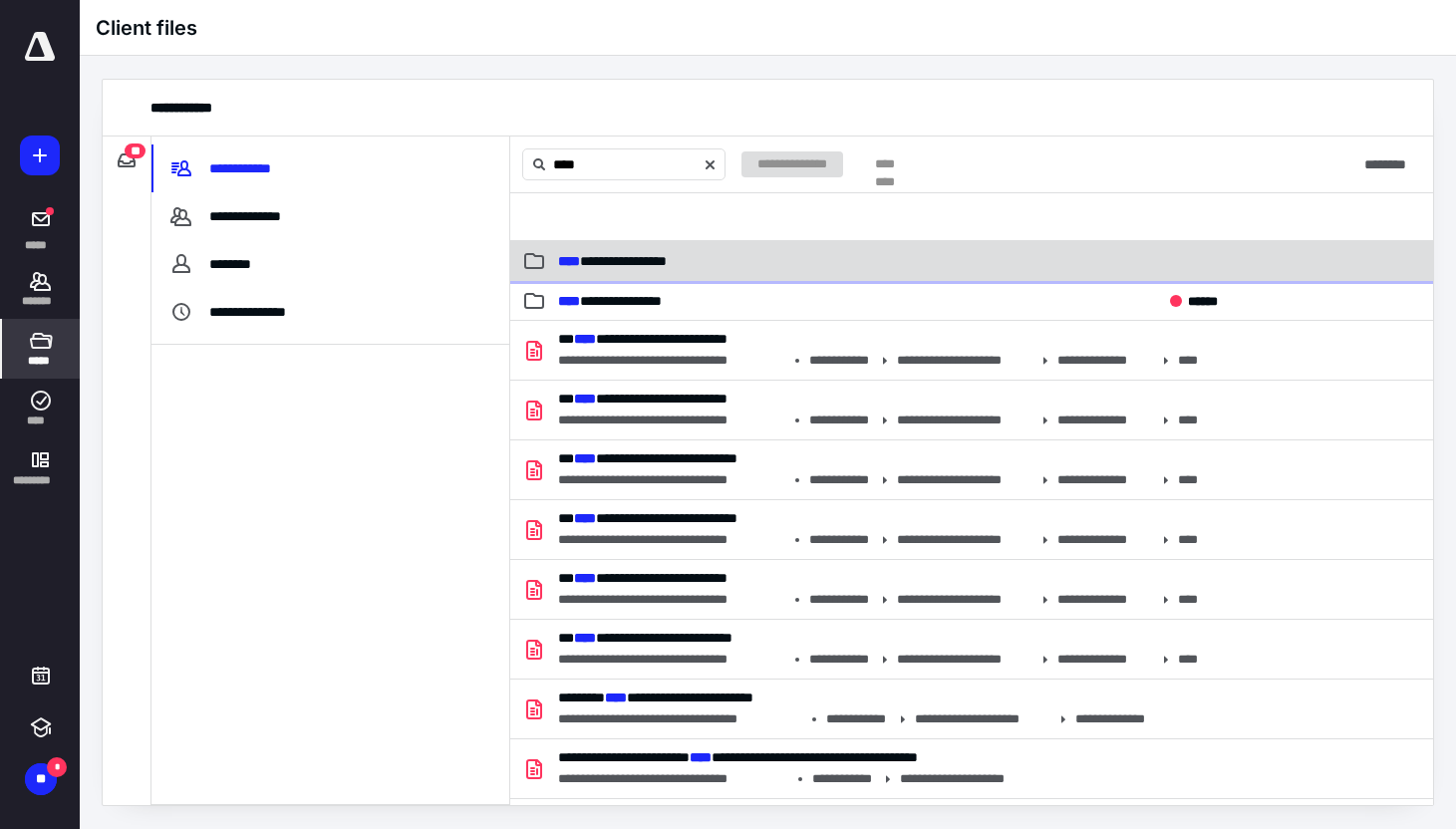click on "**********" at bounding box center [843, 261] 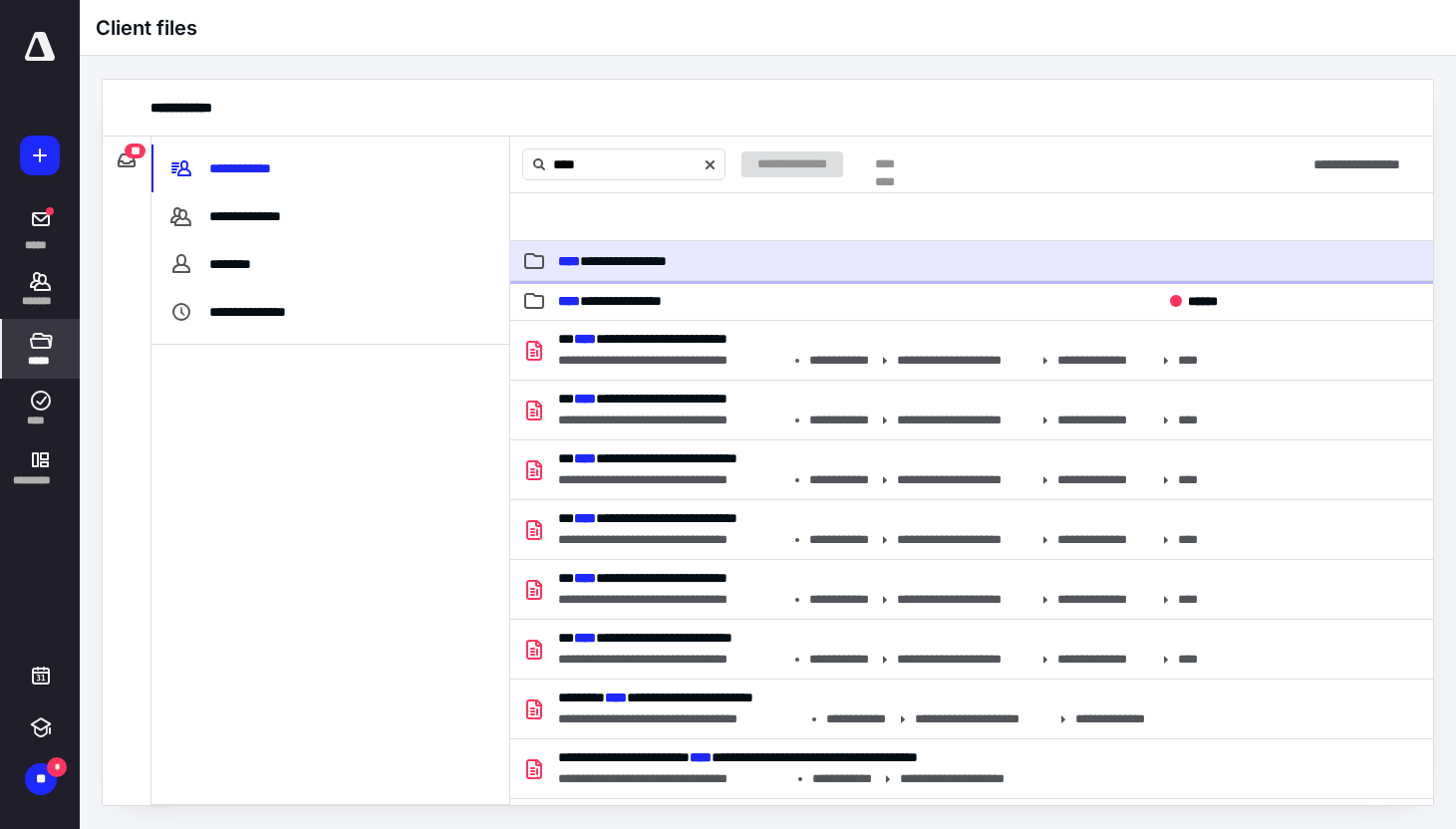 click on "**********" at bounding box center (843, 261) 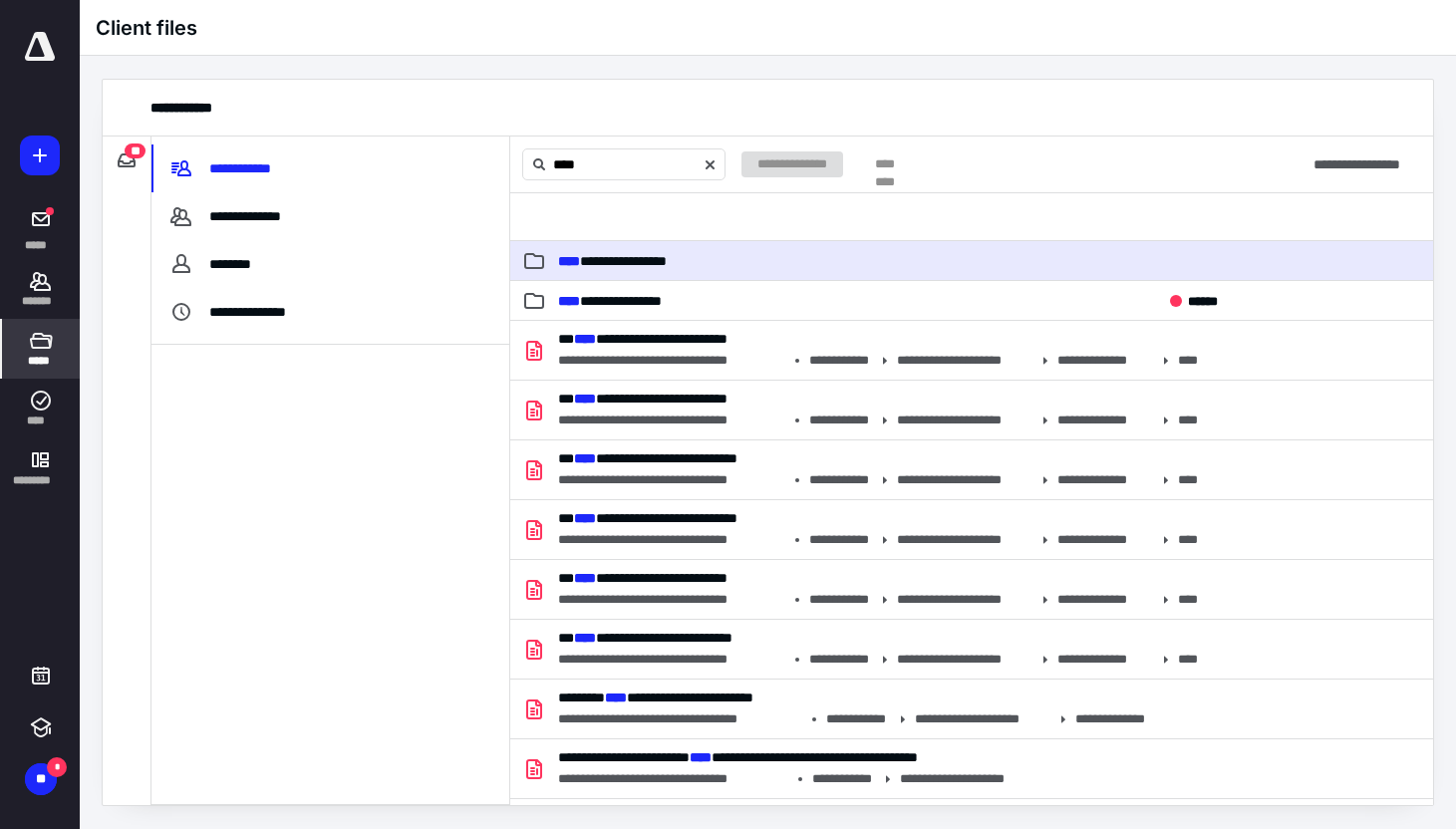 type 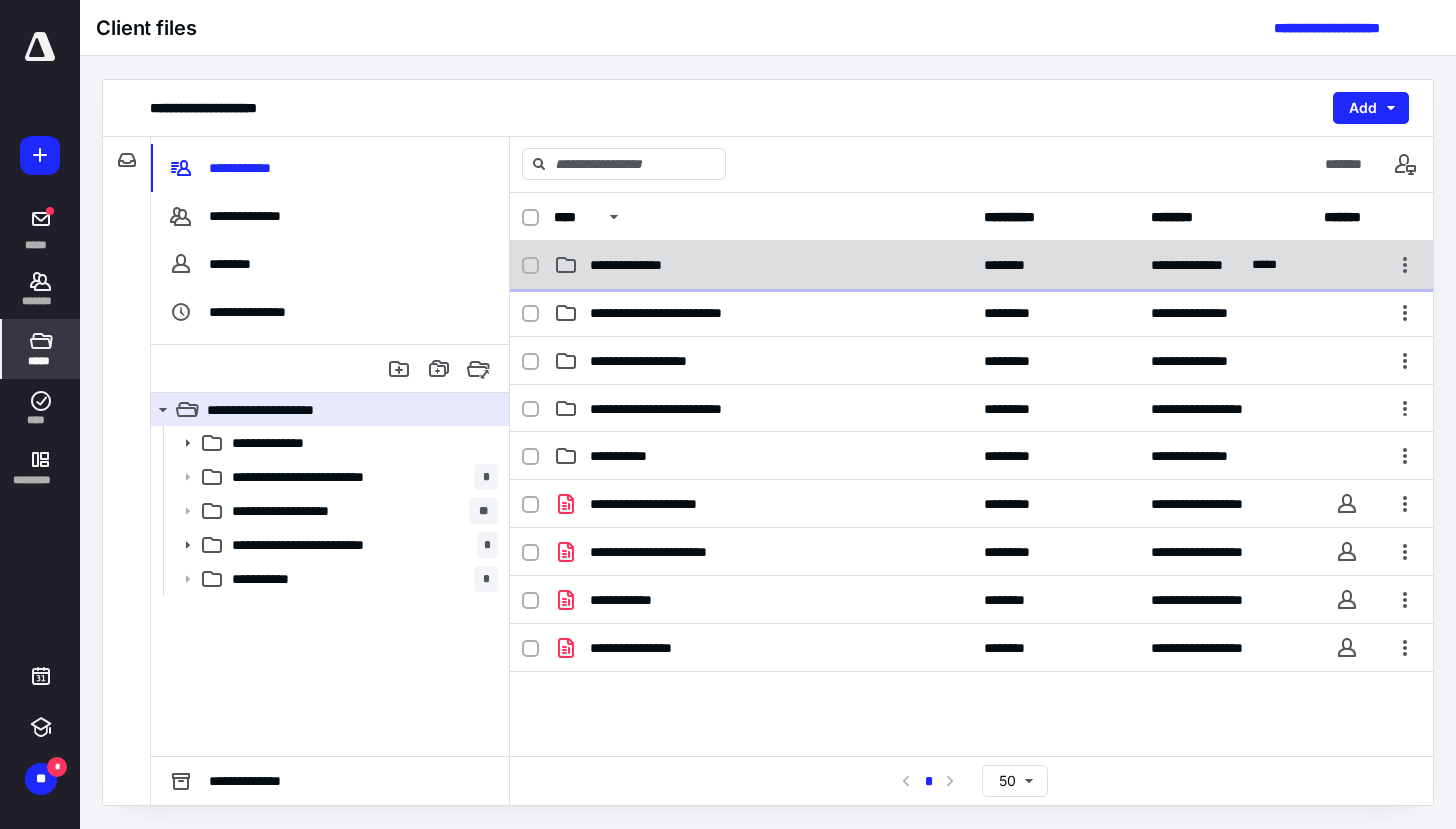 click on "**********" at bounding box center (762, 265) 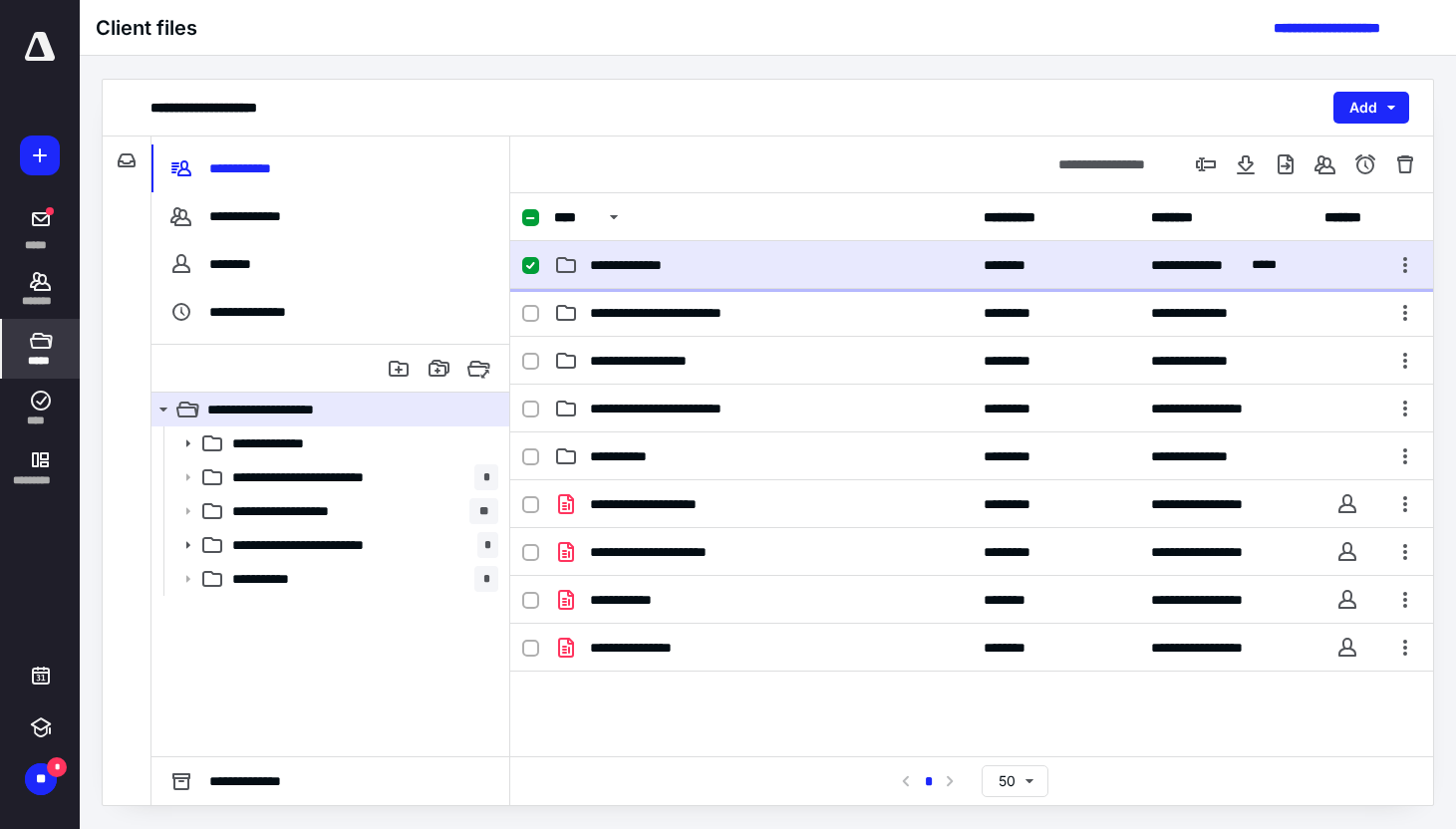 click on "**********" at bounding box center [762, 265] 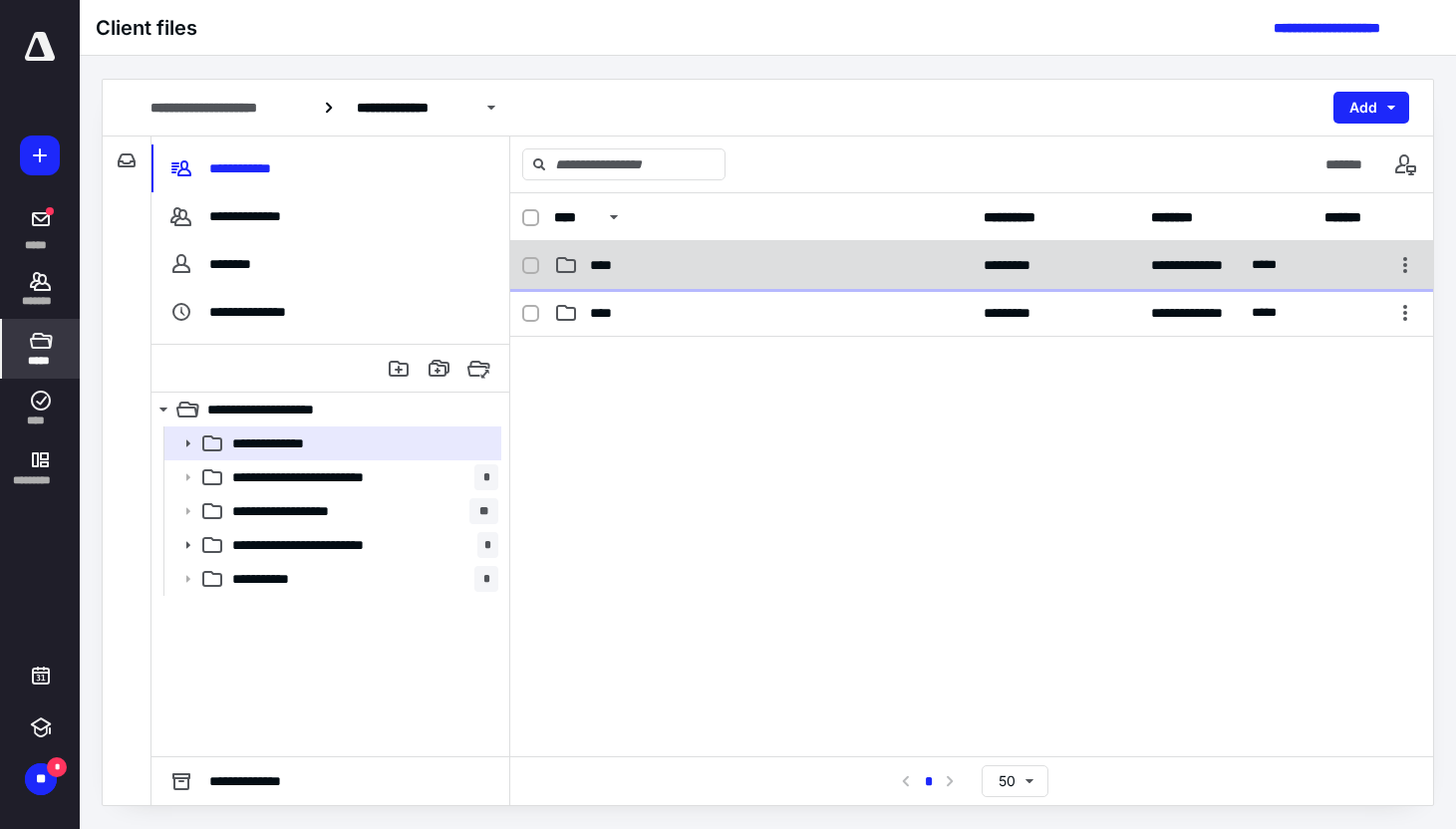 click on "****" at bounding box center (762, 265) 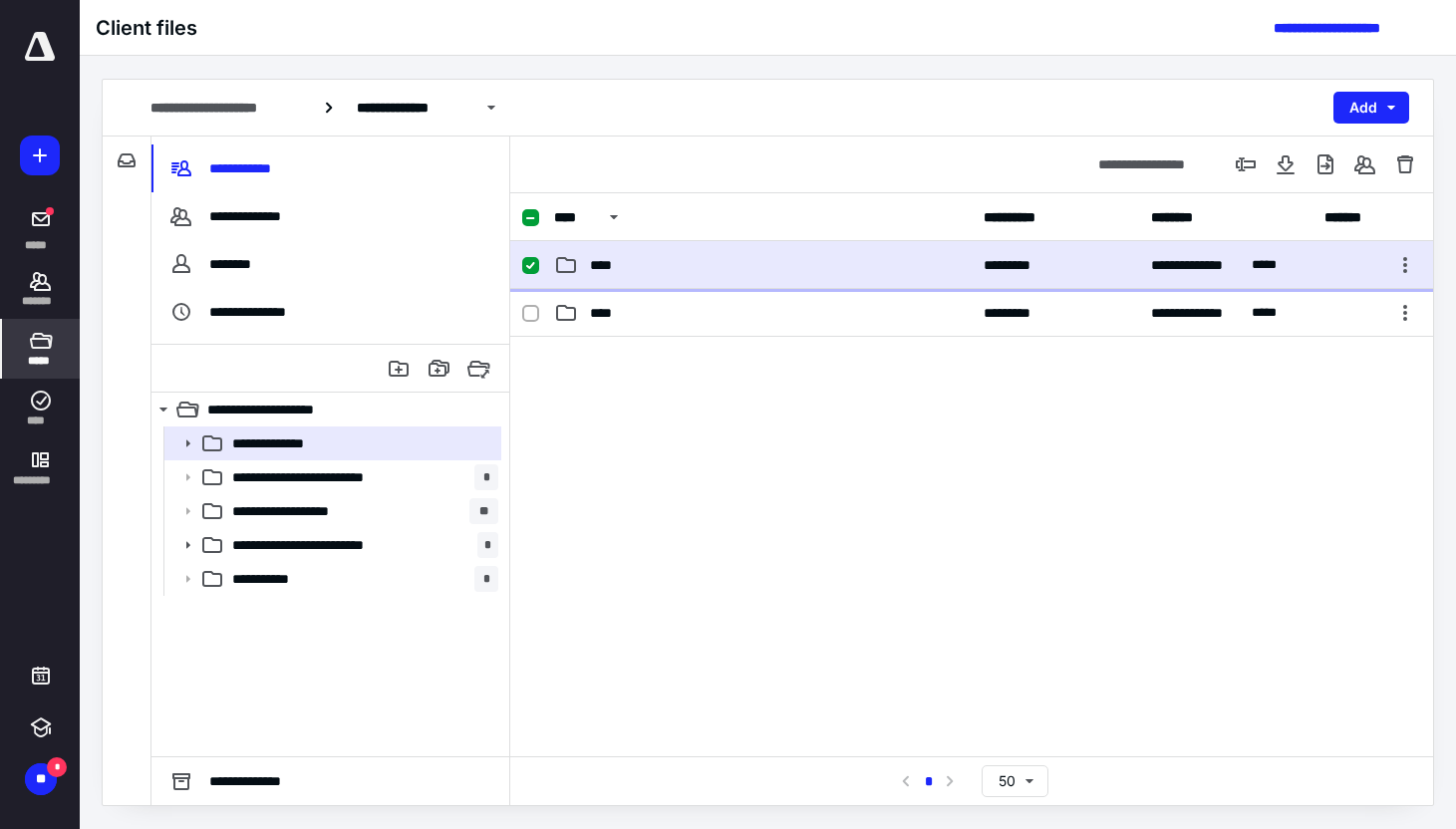 click on "****" at bounding box center (762, 265) 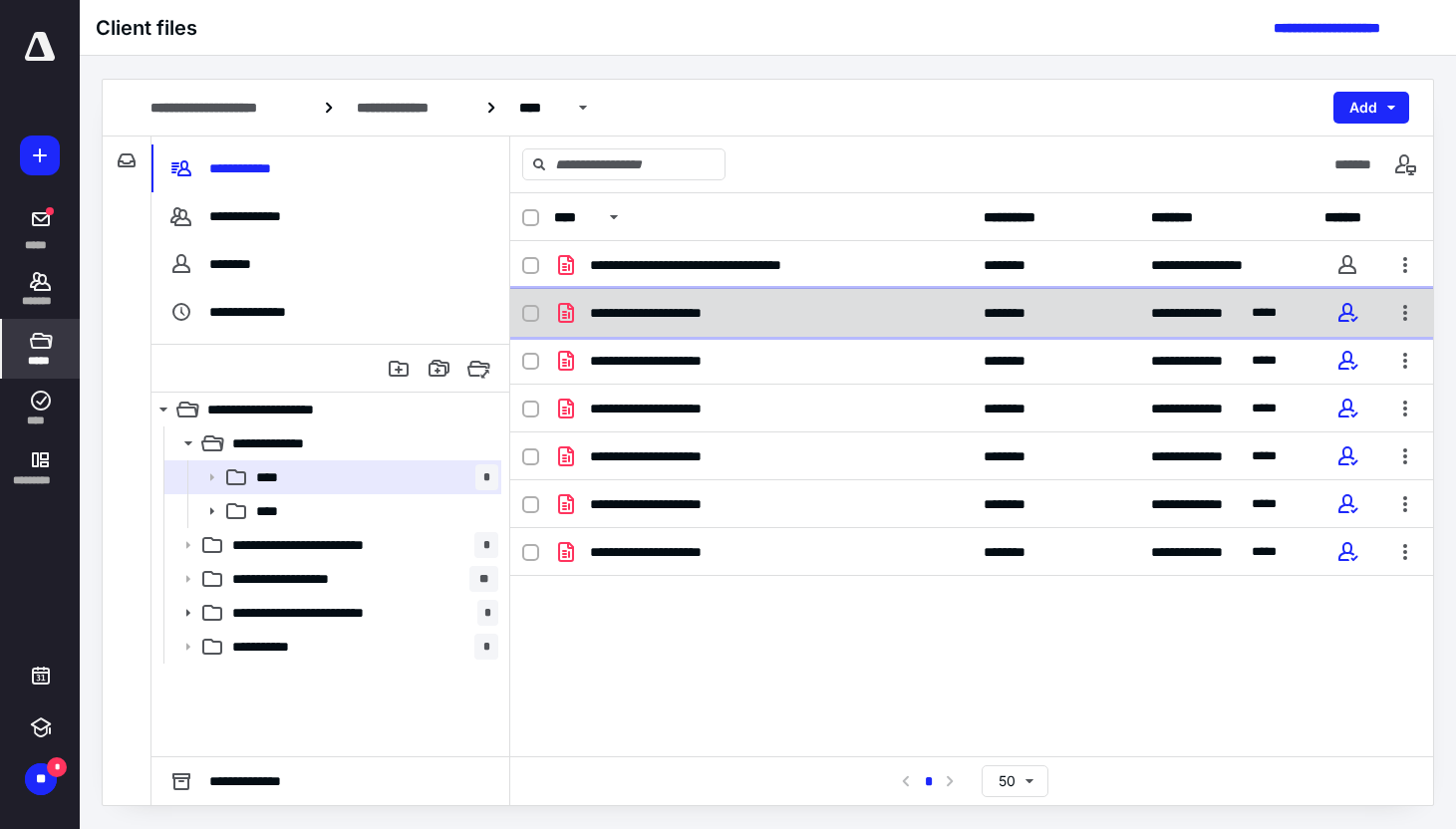 click on "**********" at bounding box center (972, 313) 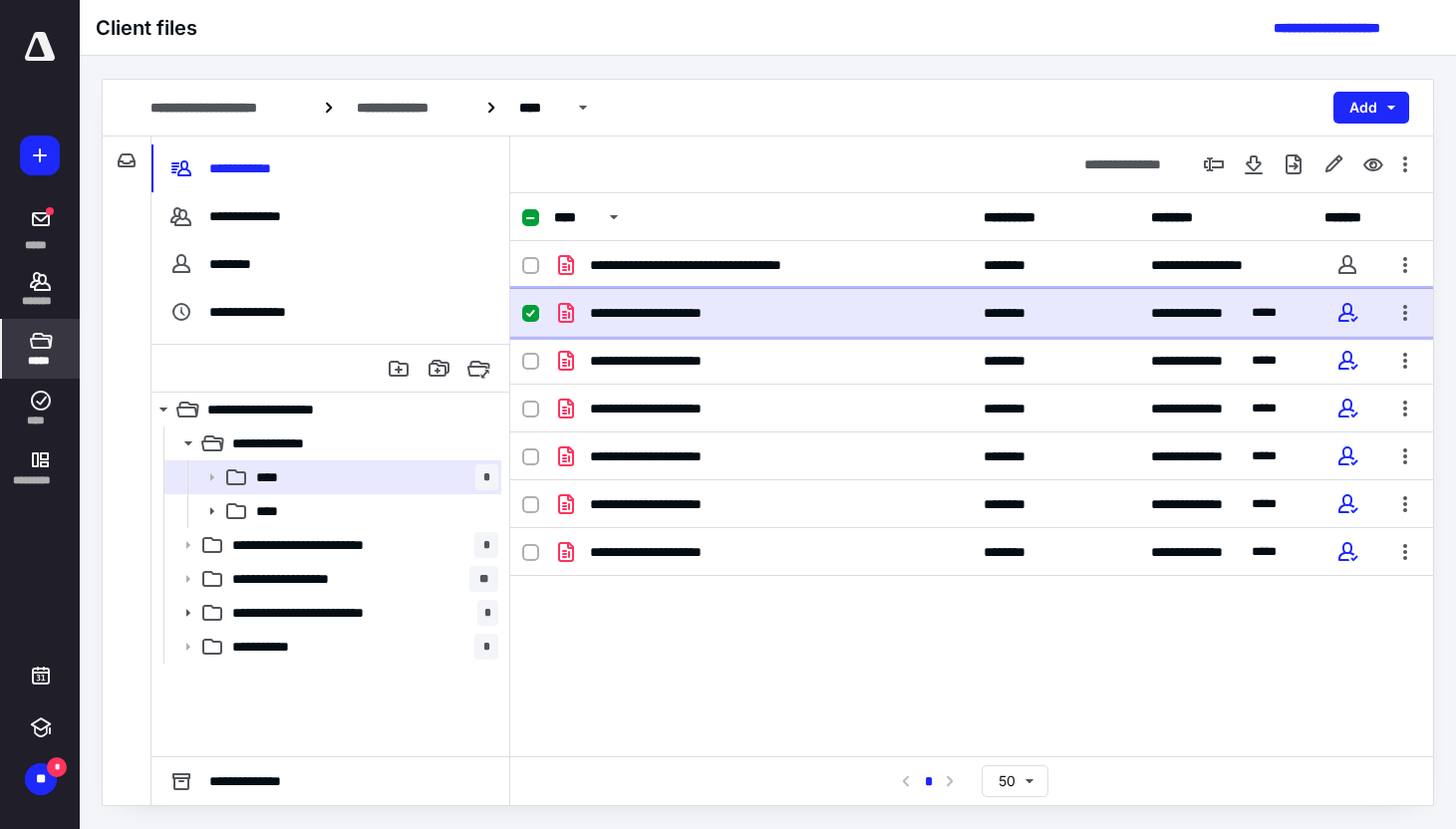 click on "**********" at bounding box center (972, 313) 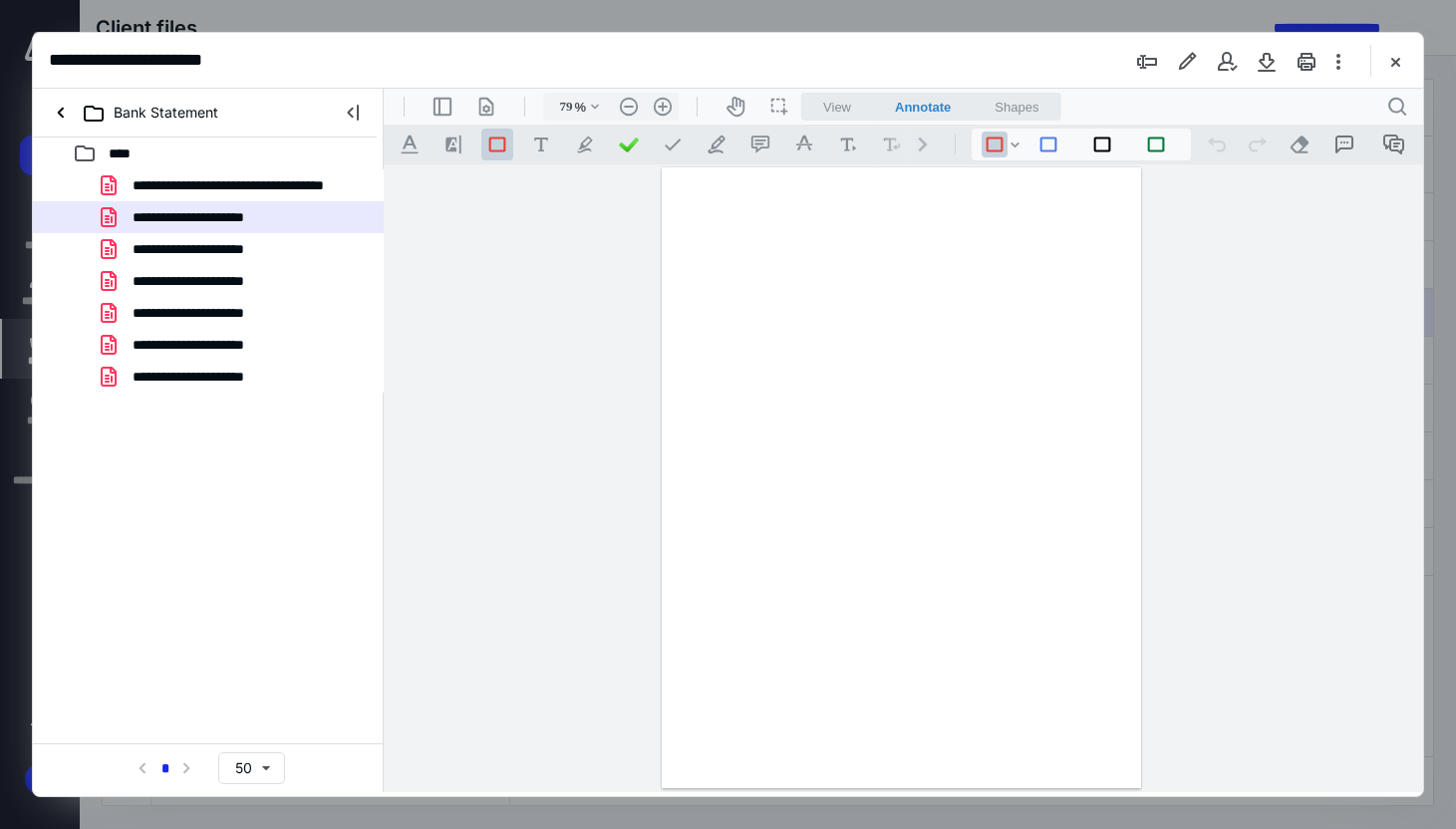 scroll, scrollTop: 0, scrollLeft: 0, axis: both 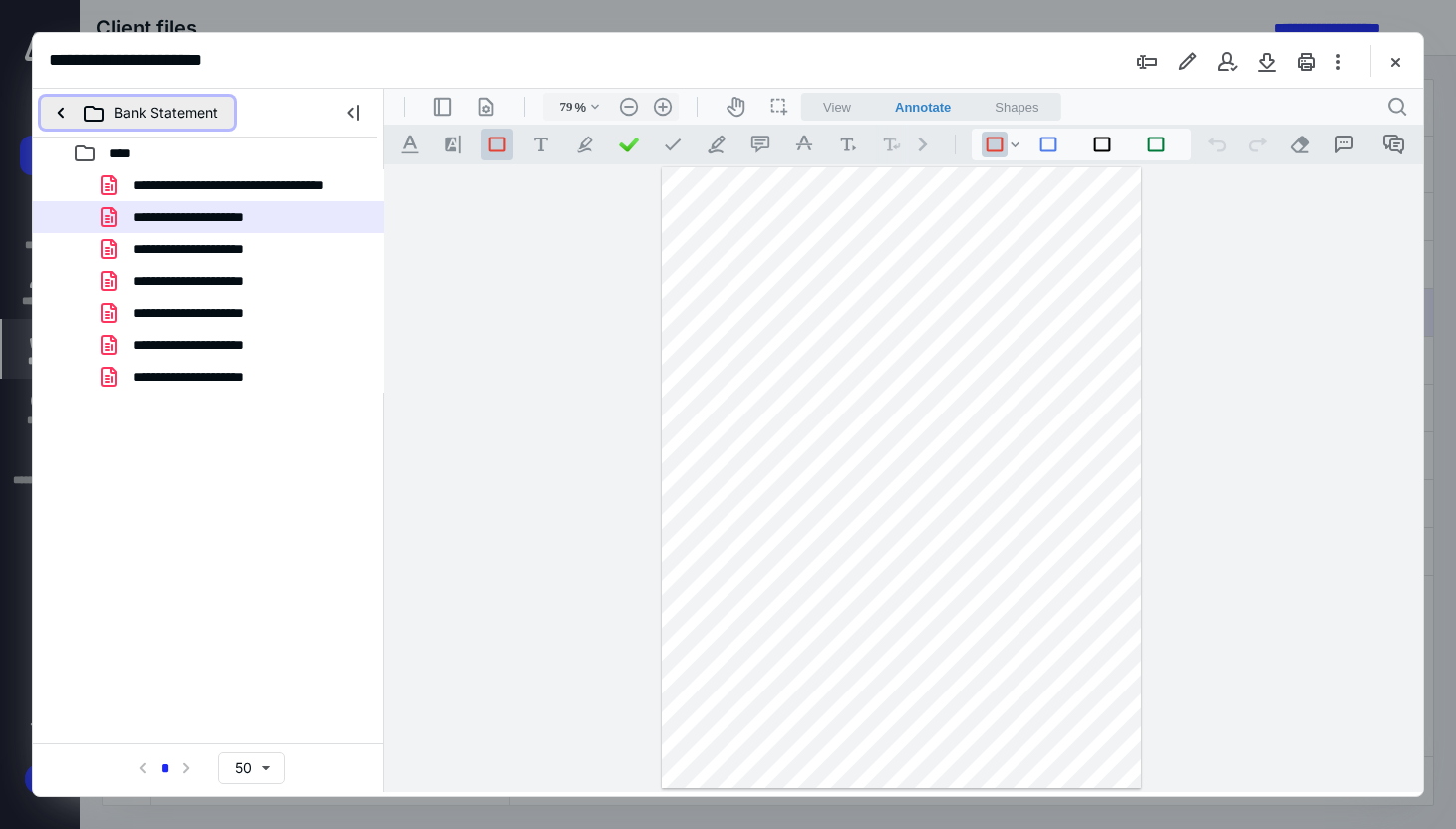 click on "Bank Statement" at bounding box center [138, 113] 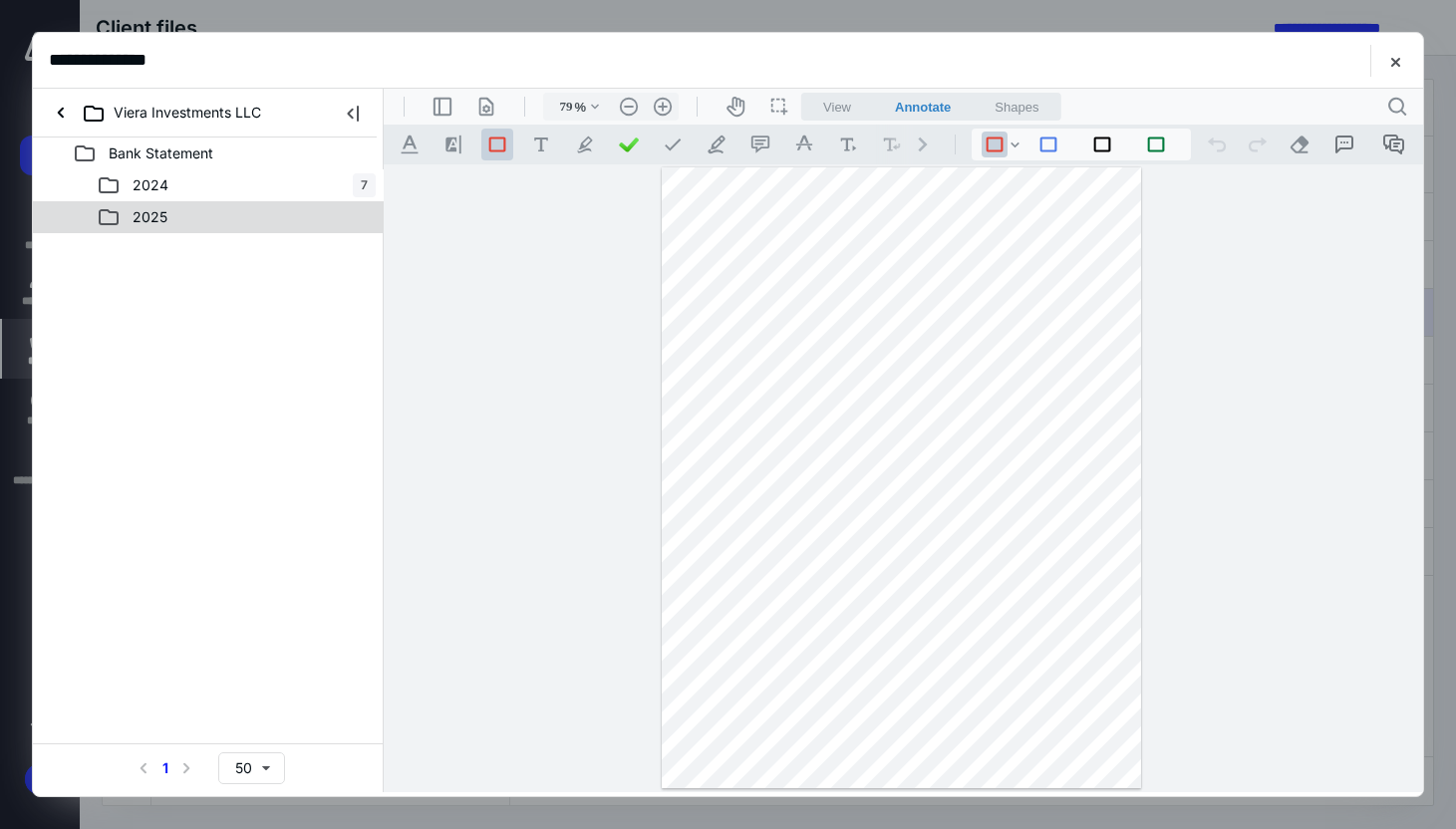 click on "2025" at bounding box center [236, 217] 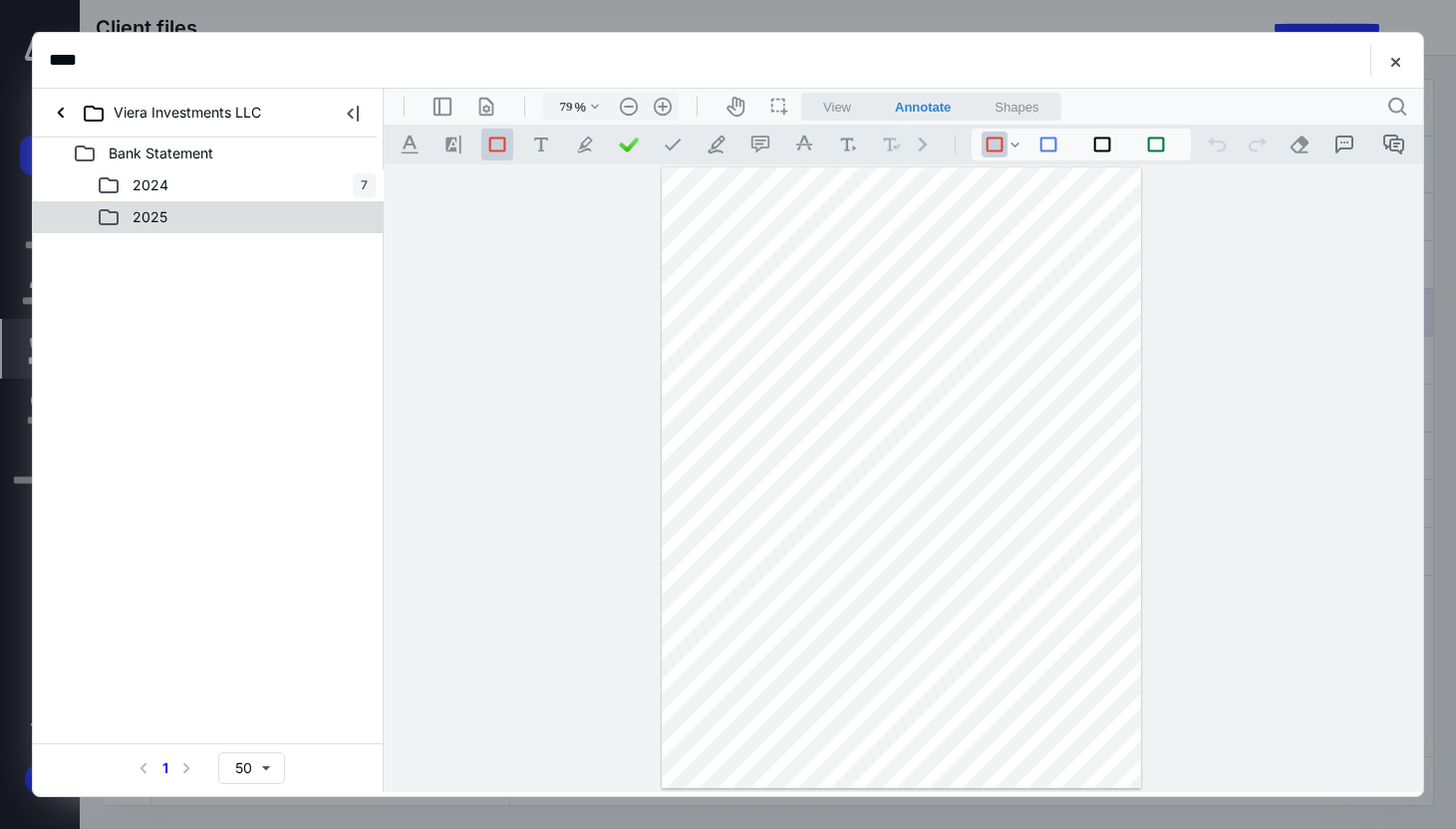 click on "2025" at bounding box center (236, 217) 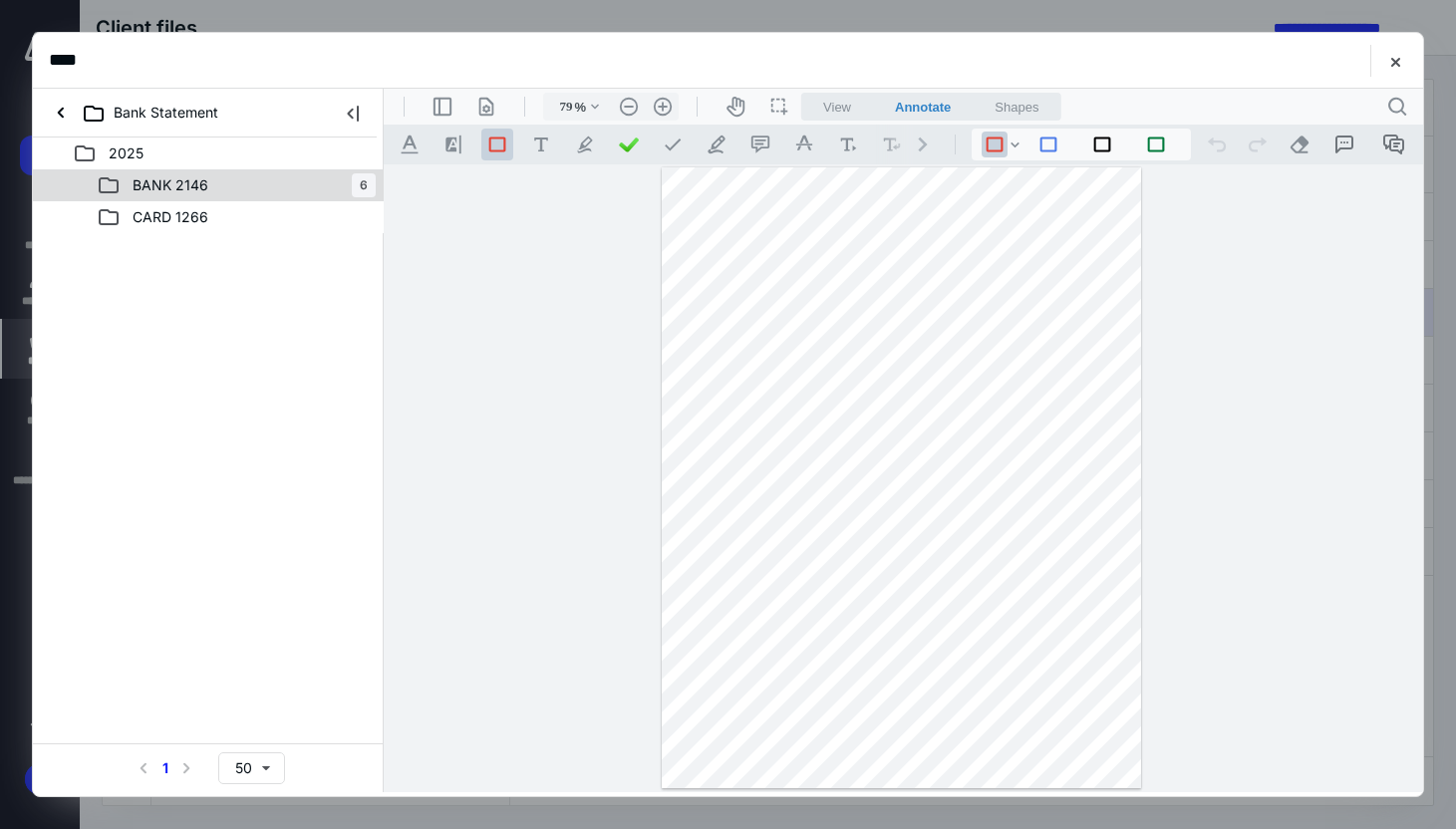 click on "BANK 2146 6" at bounding box center (236, 185) 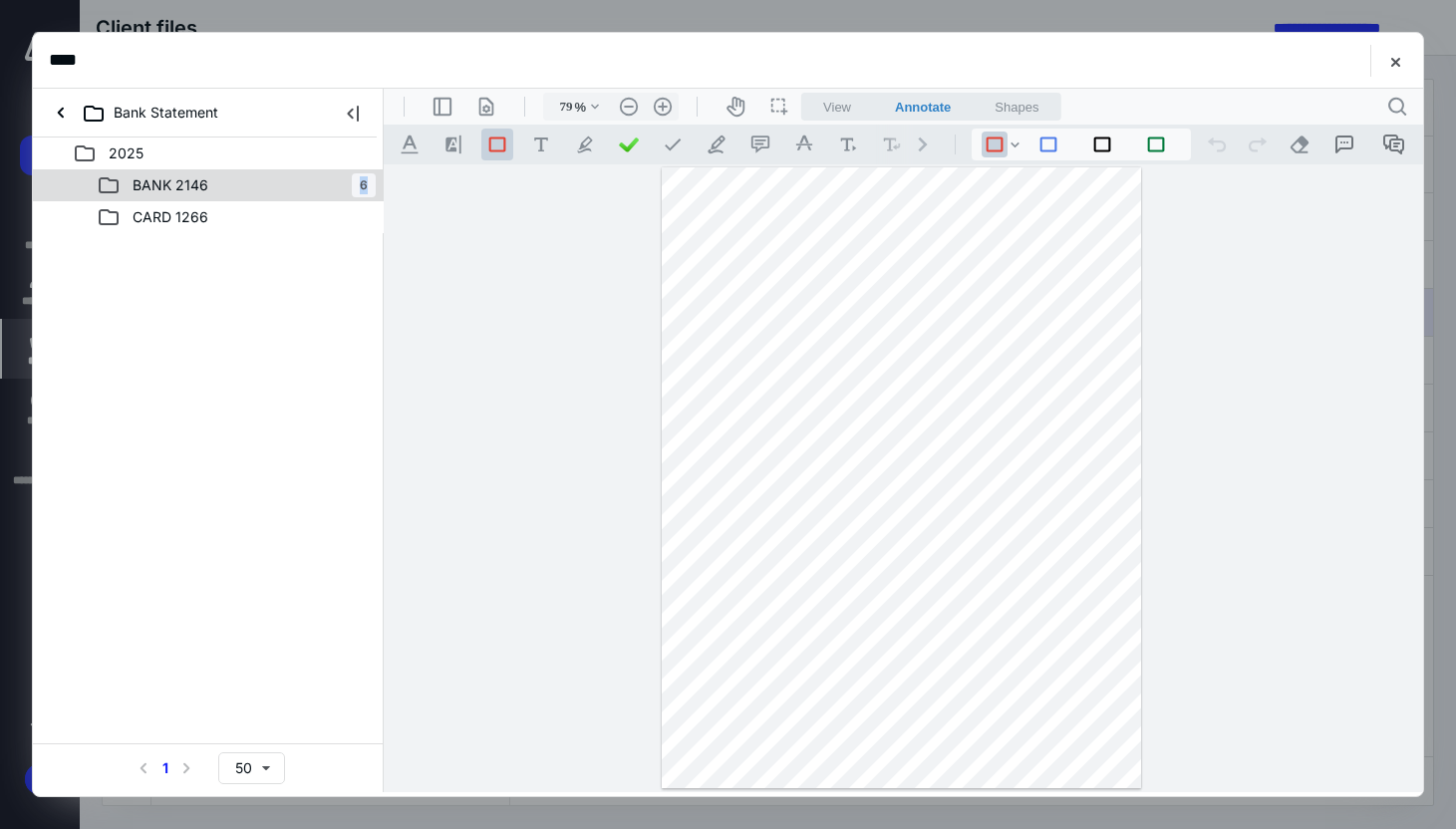 click on "BANK 2146 6" at bounding box center [236, 185] 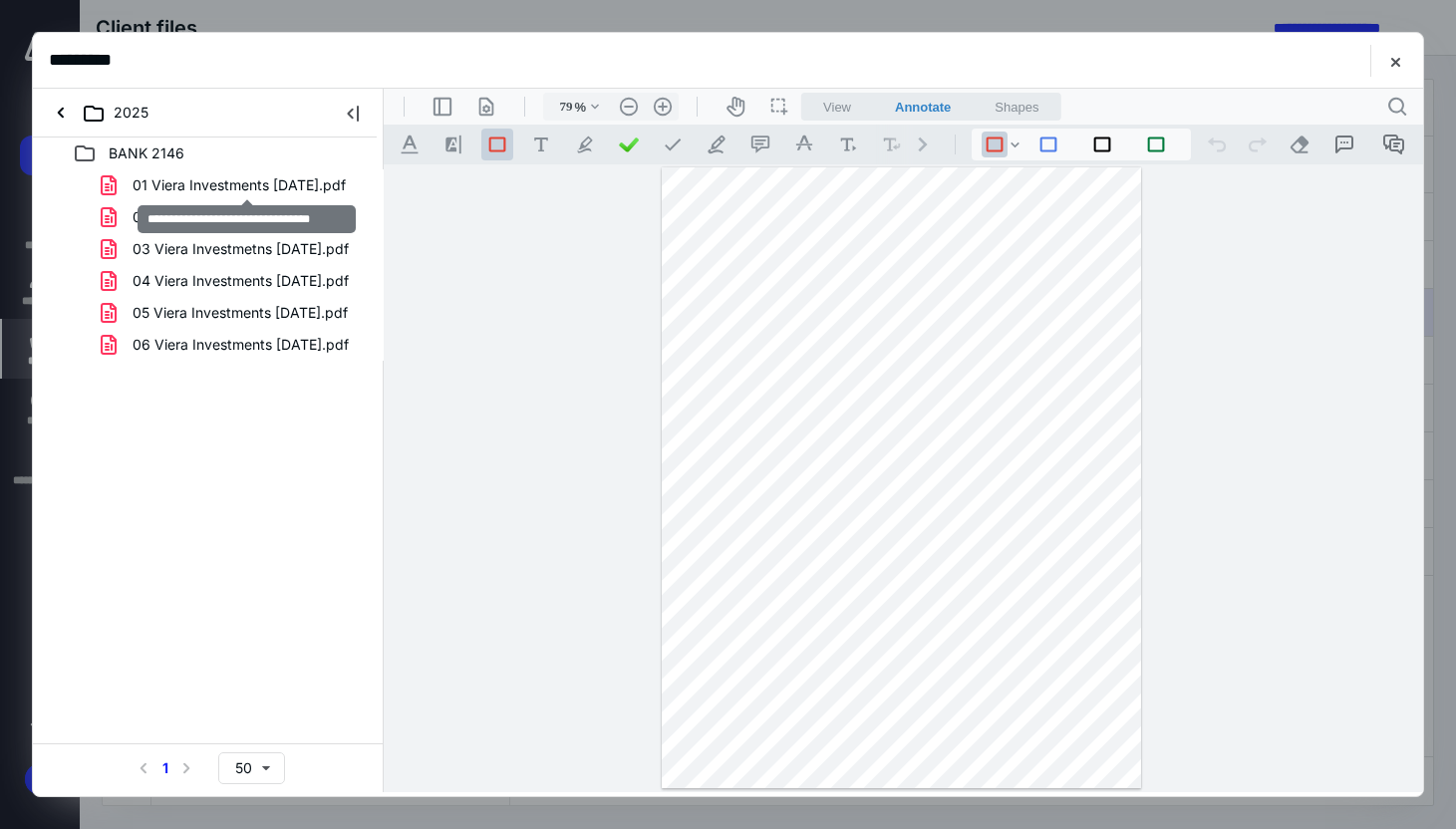 click on "01 Viera Investments [DATE].pdf" at bounding box center [239, 185] 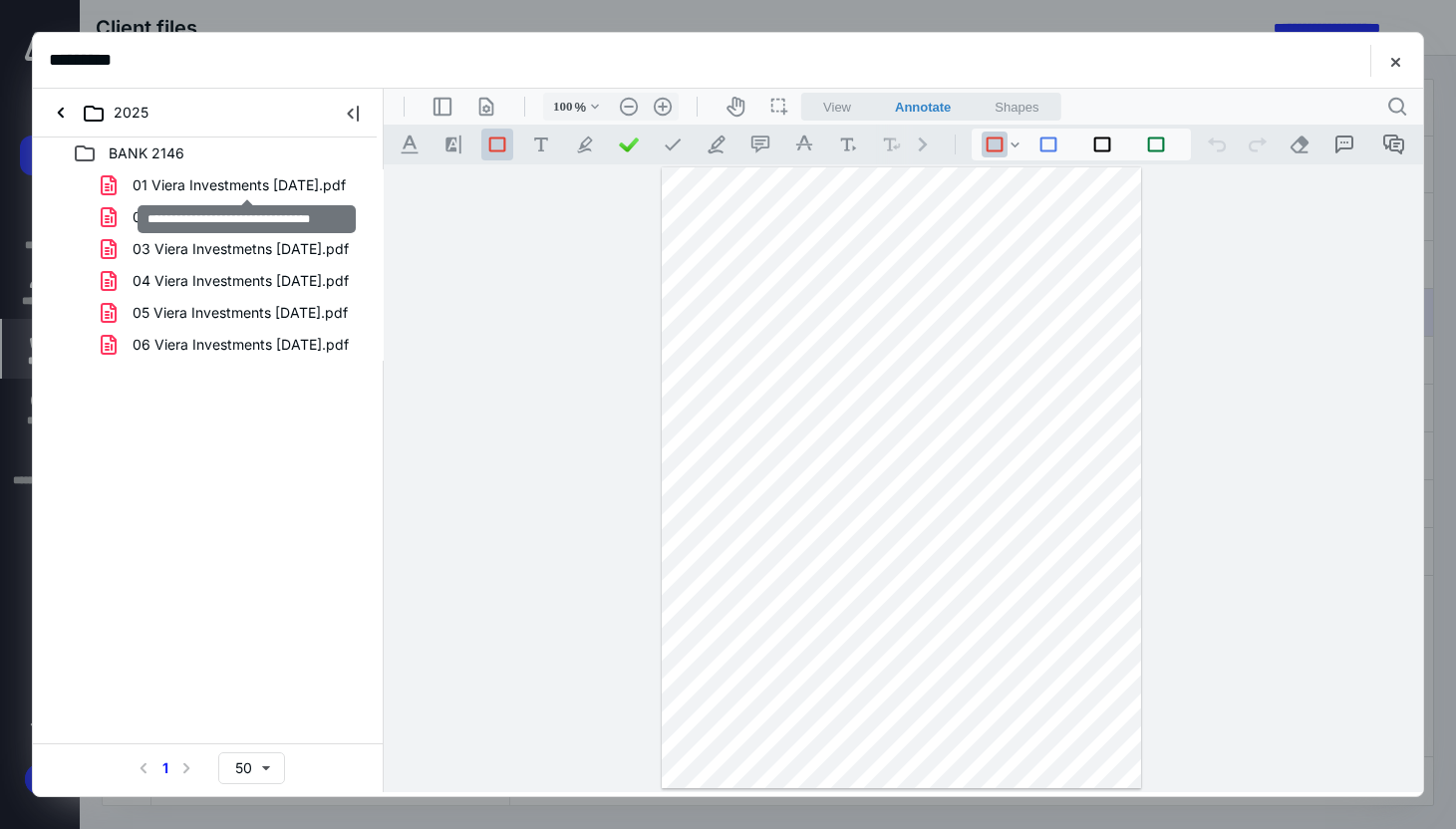 click on "01 Viera Investments [DATE].pdf 02 Viera Investments [DATE].pdf 03 Viera Investmetns [DATE].pdf 04 Viera Investments [DATE].pdf 05 Viera Investments [DATE].pdf 06 Viera Investments [DATE].pdf" at bounding box center (208, 265) 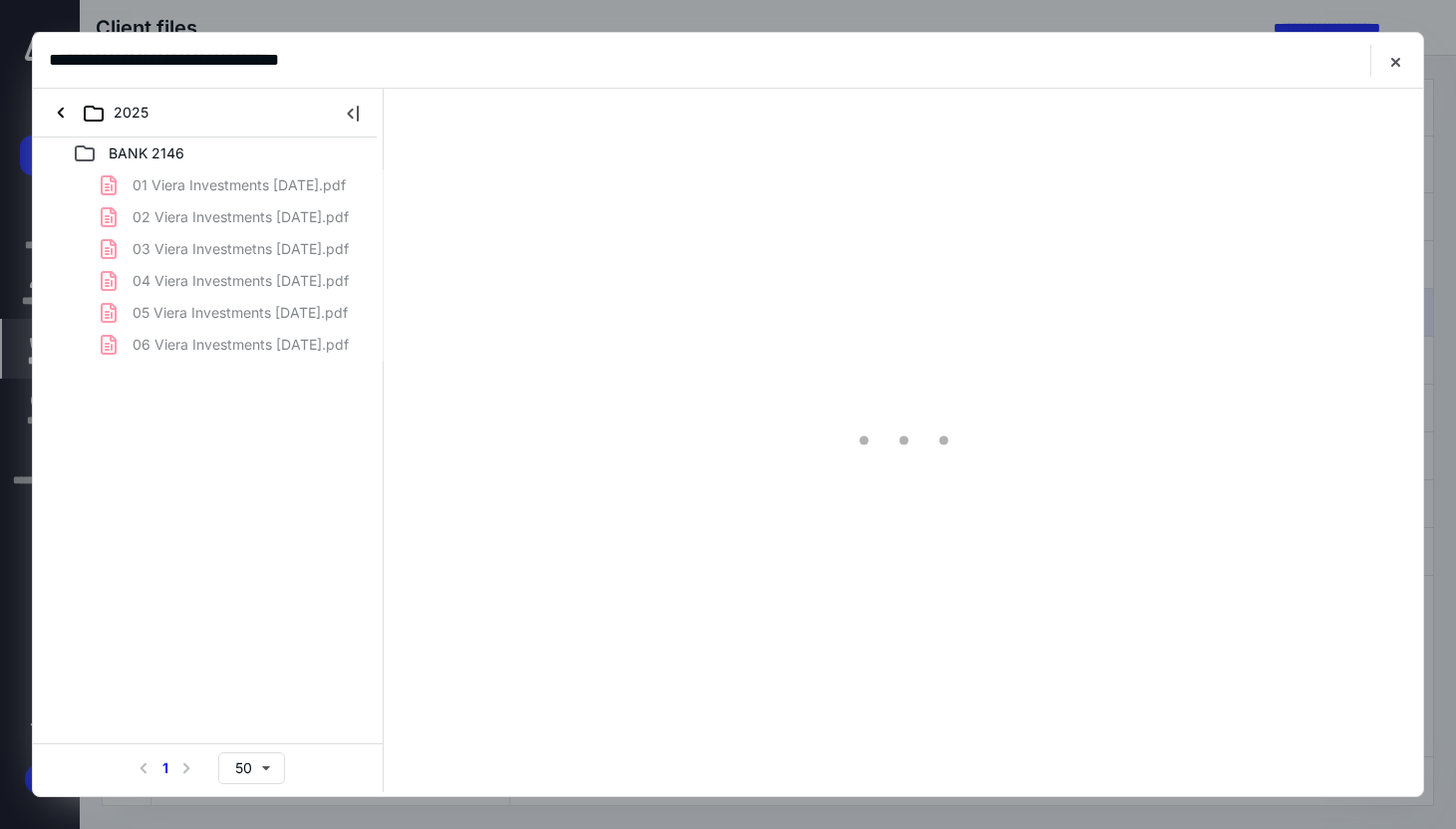 scroll, scrollTop: 0, scrollLeft: 0, axis: both 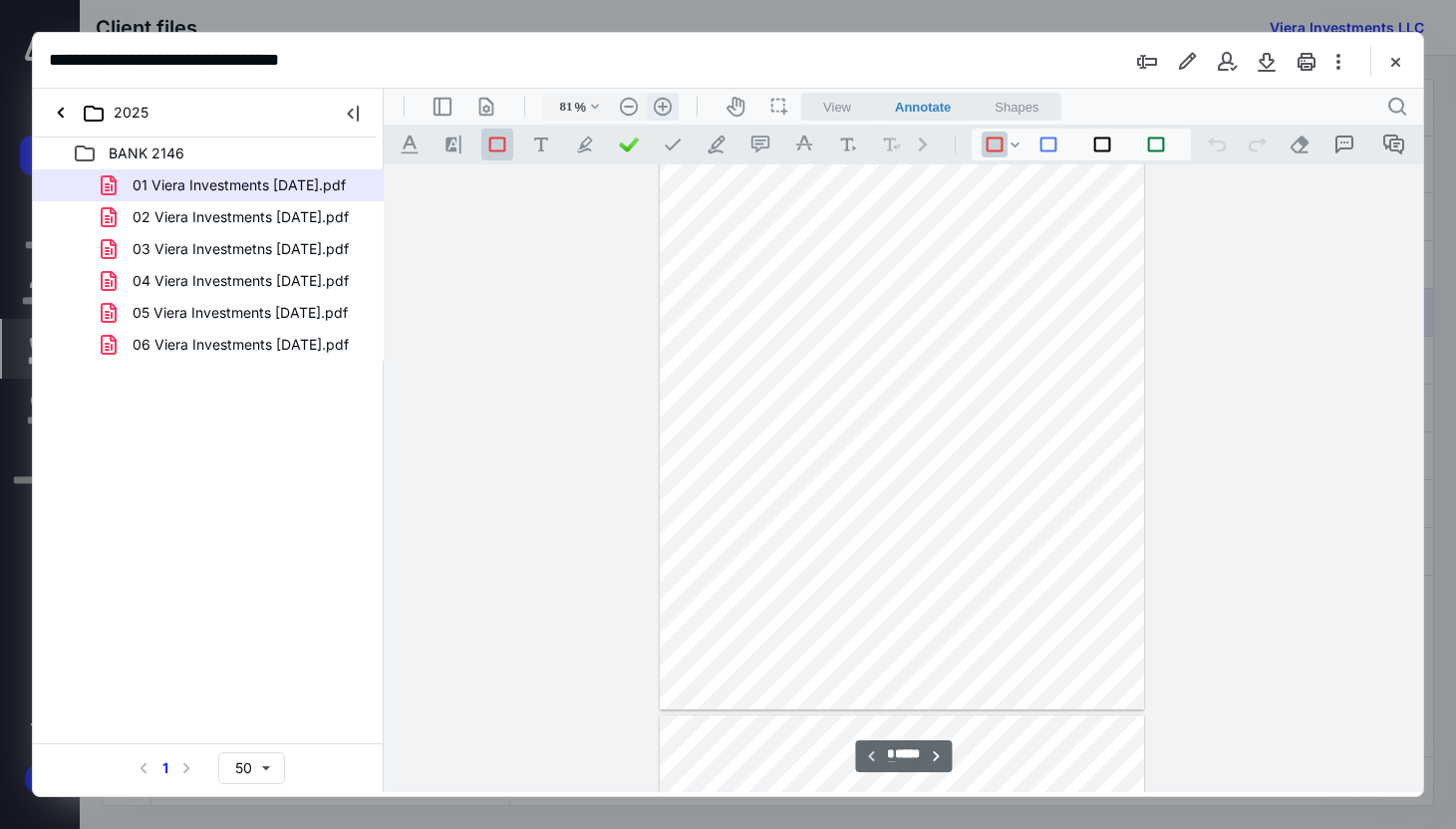 click on ".cls-1{fill:#abb0c4;} icon - header - zoom - in - line" at bounding box center (663, 107) 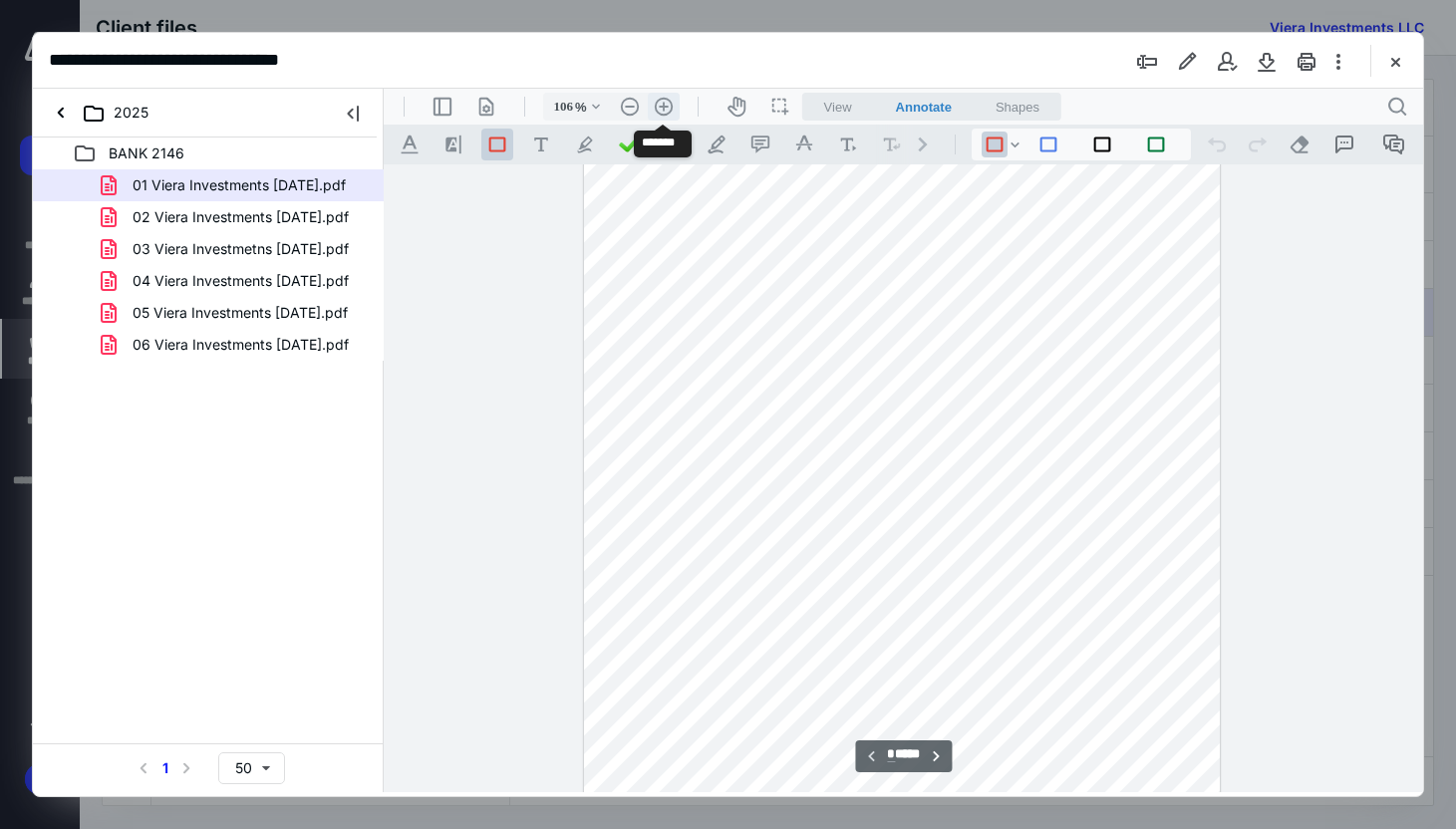 click on ".cls-1{fill:#abb0c4;} icon - header - zoom - in - line" at bounding box center [664, 107] 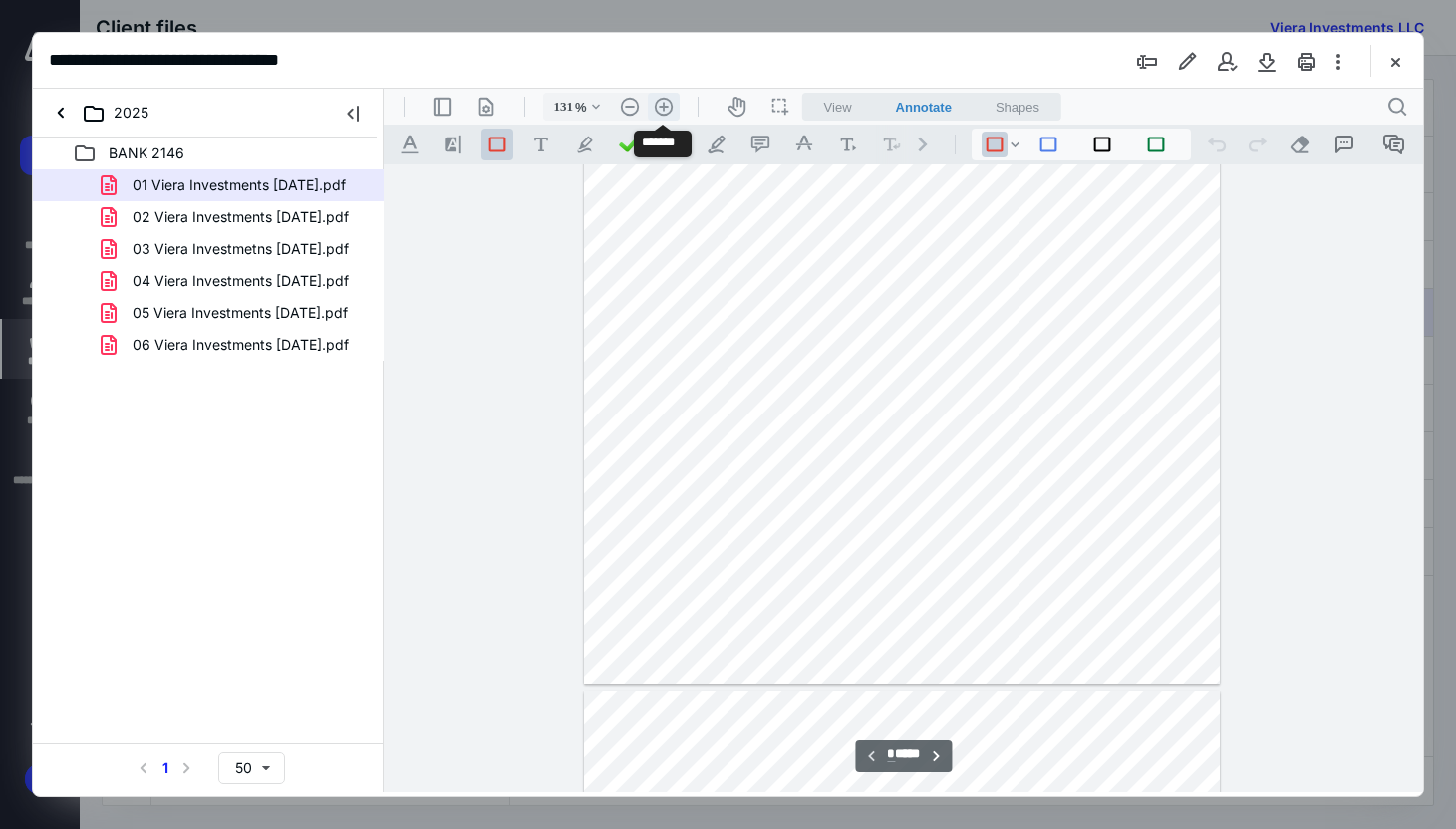 click on ".cls-1{fill:#abb0c4;} icon - header - zoom - in - line" at bounding box center (664, 107) 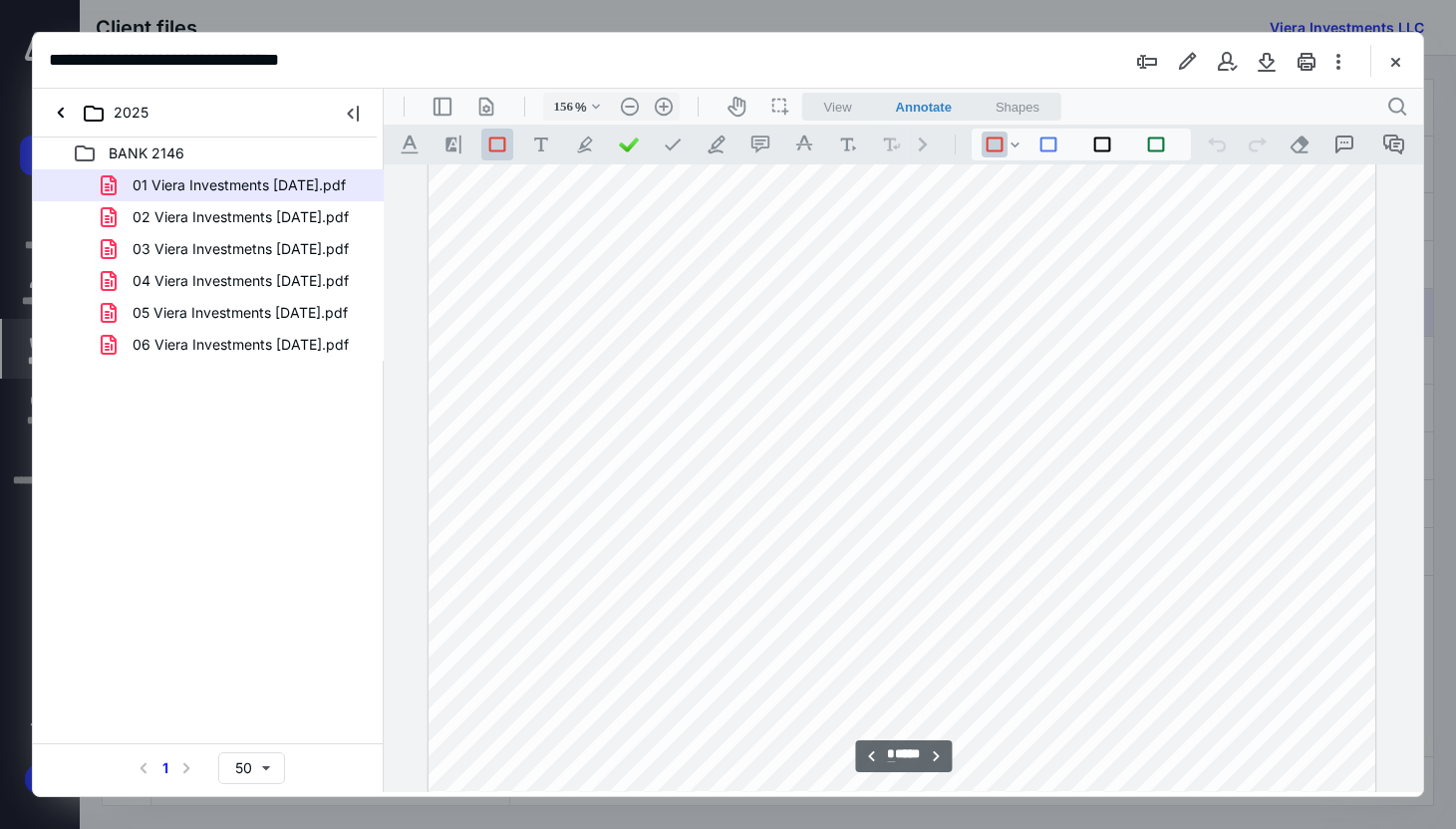 scroll, scrollTop: 9008, scrollLeft: 0, axis: vertical 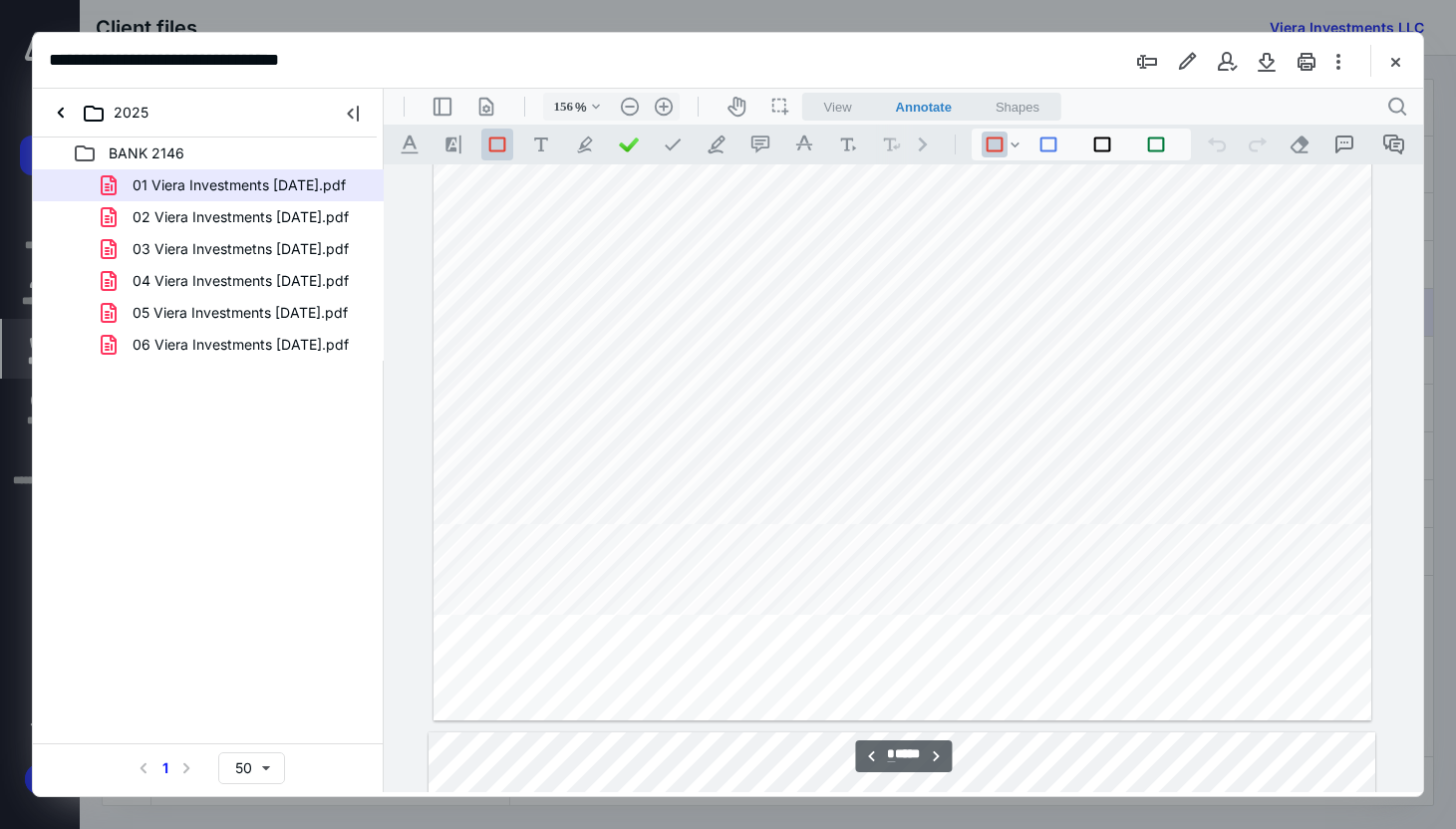 type on "*" 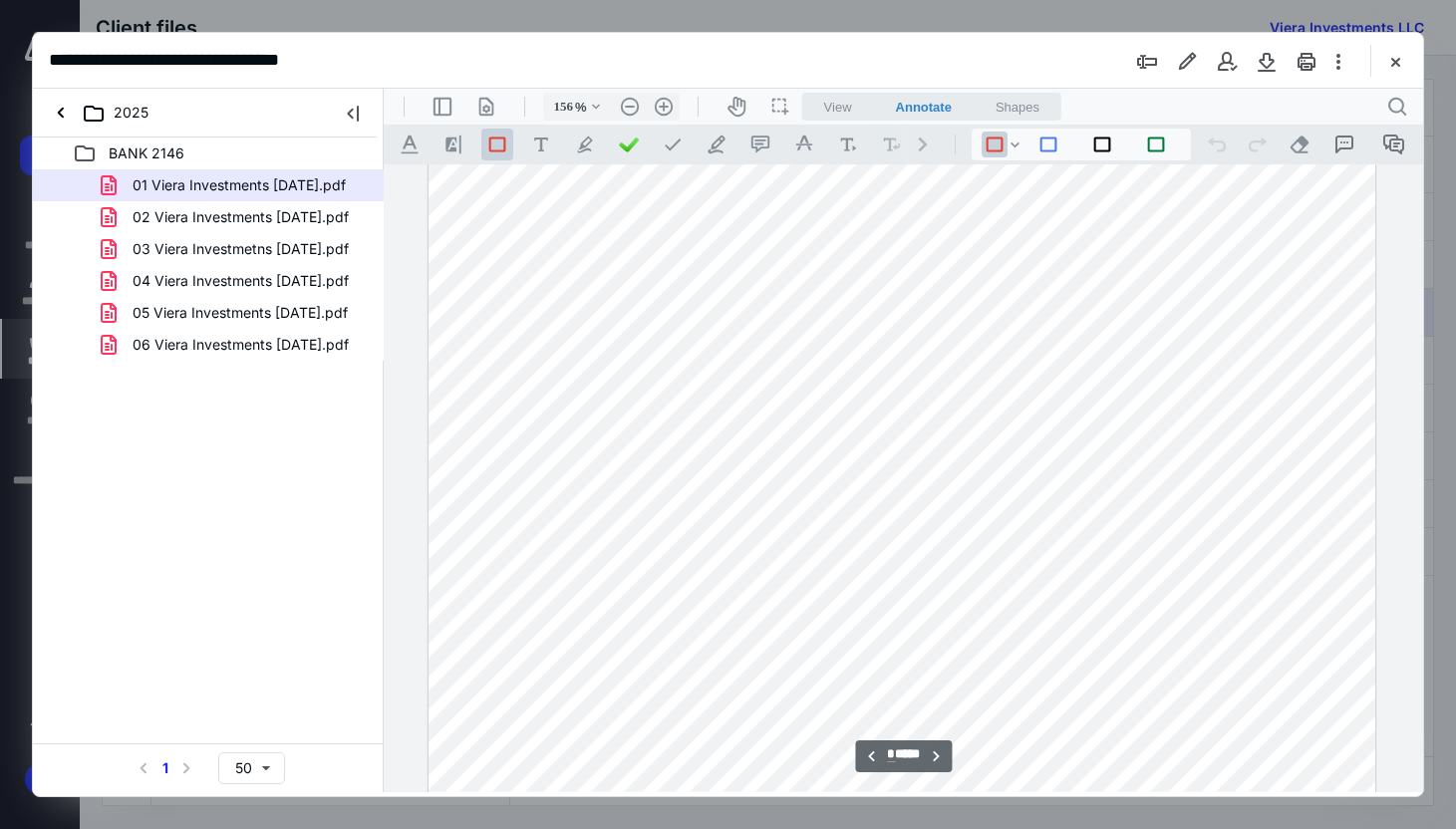 scroll, scrollTop: 7451, scrollLeft: 0, axis: vertical 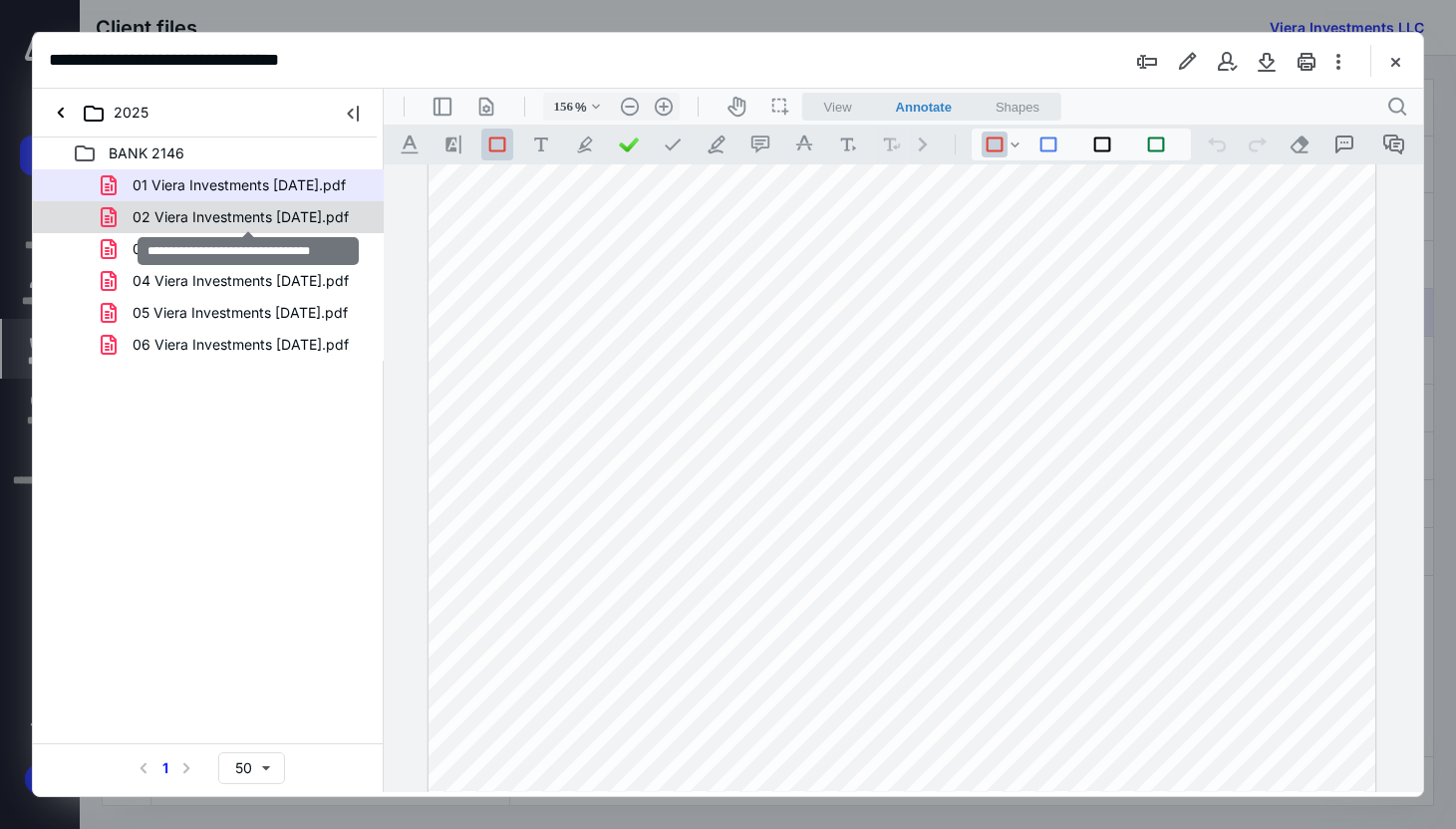 click on "02 Viera Investments [DATE].pdf" at bounding box center [240, 217] 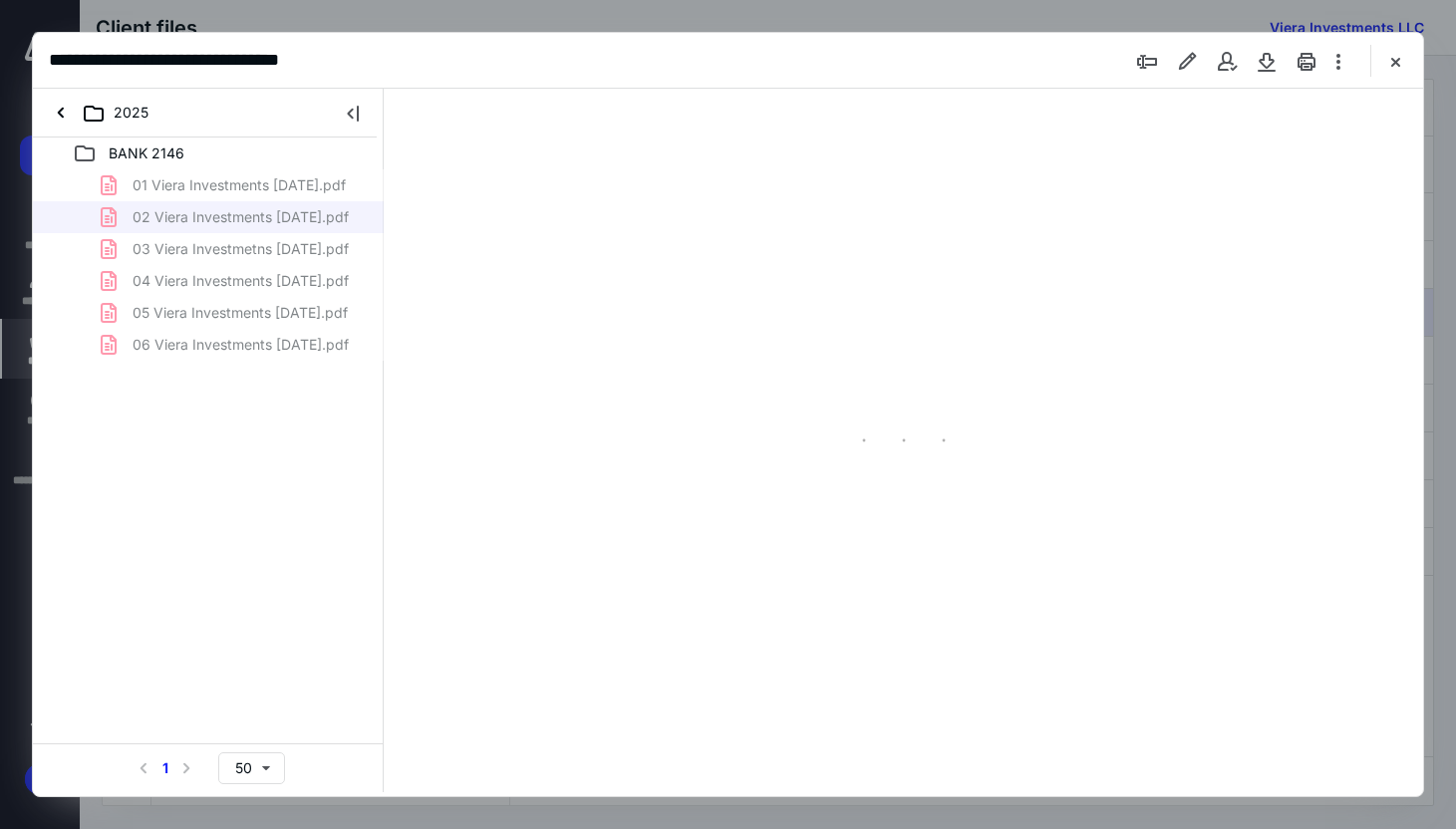 type on "81" 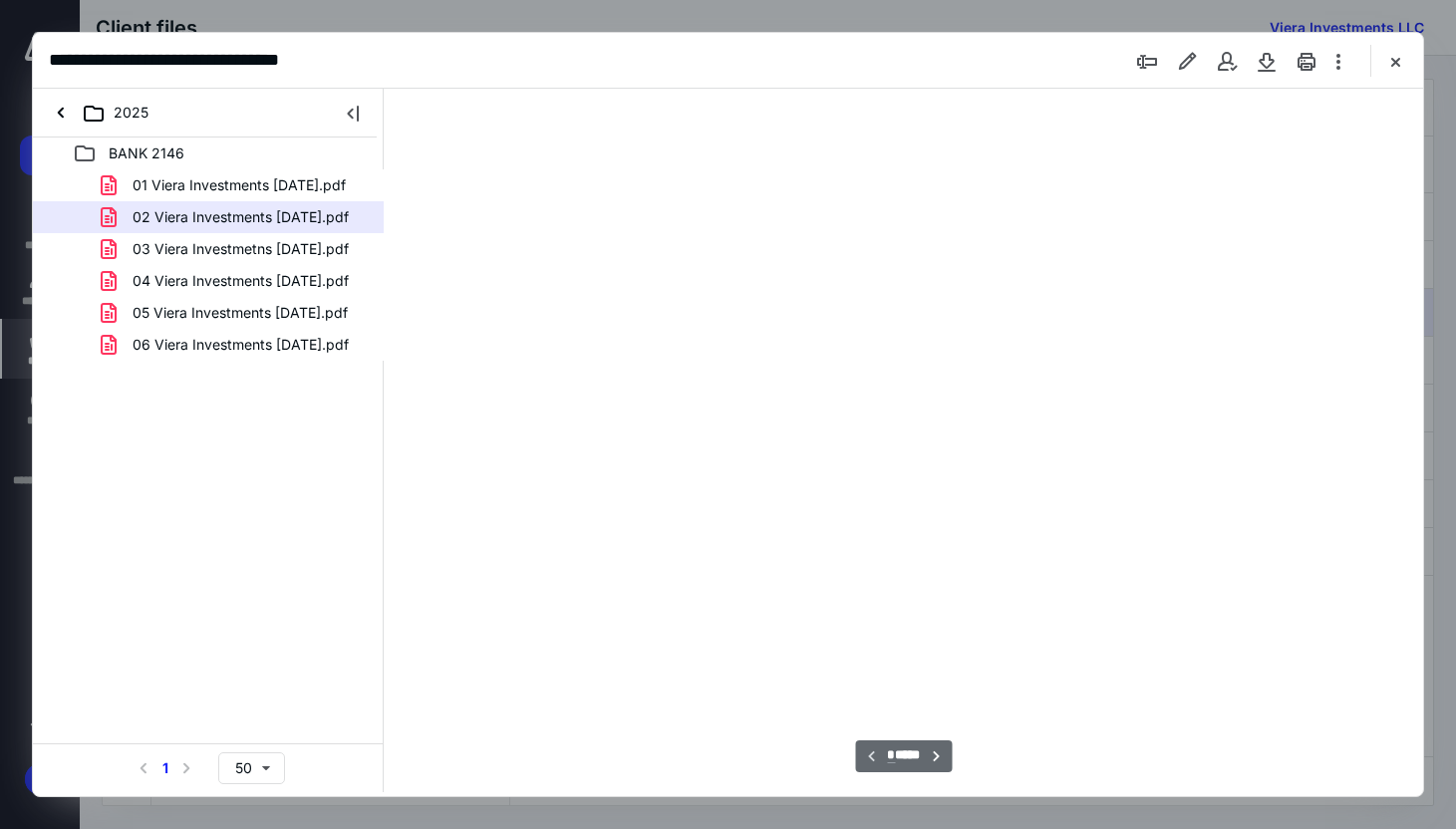 scroll, scrollTop: 79, scrollLeft: 0, axis: vertical 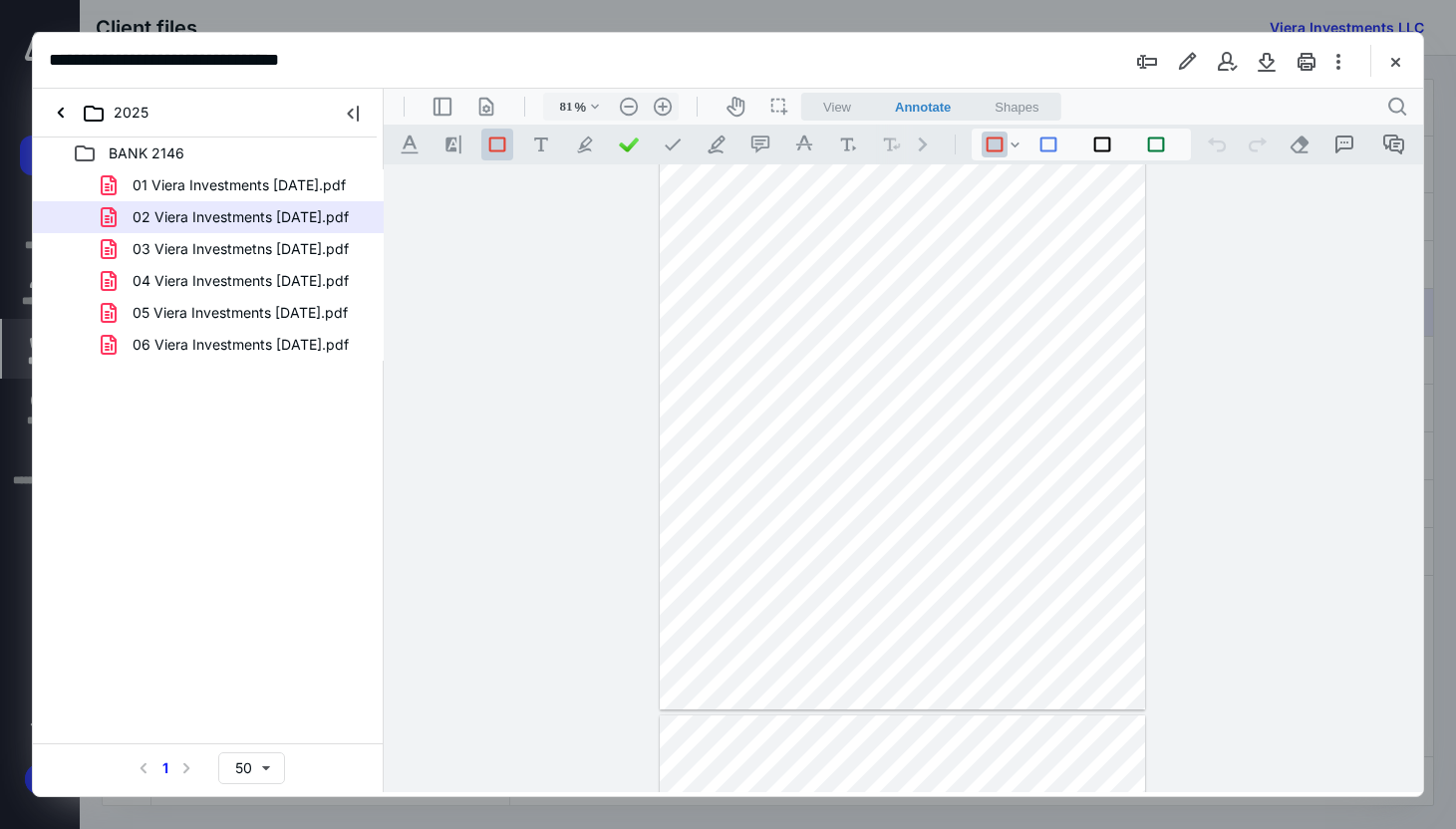 click at bounding box center [901, 400] 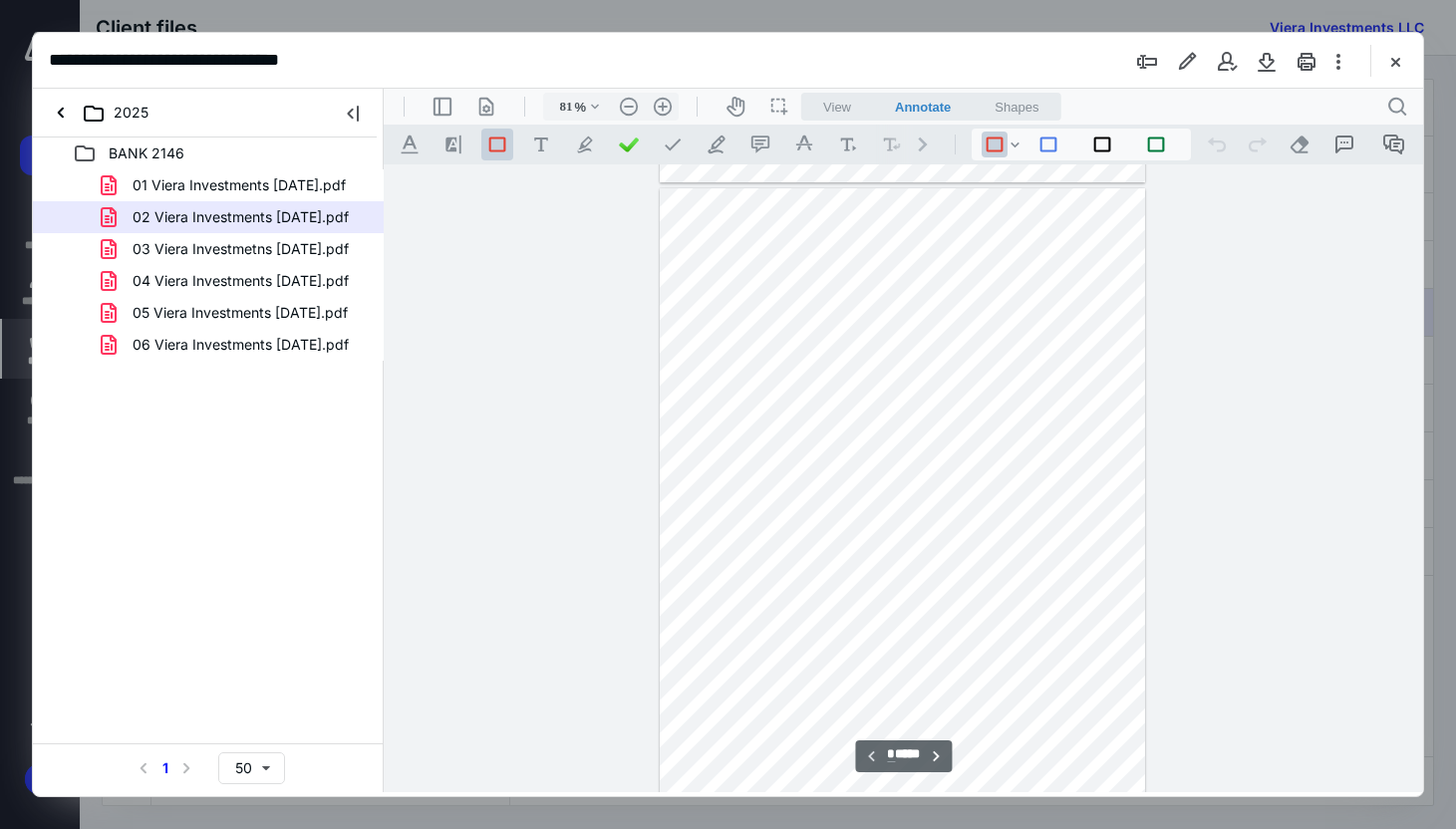 type on "*" 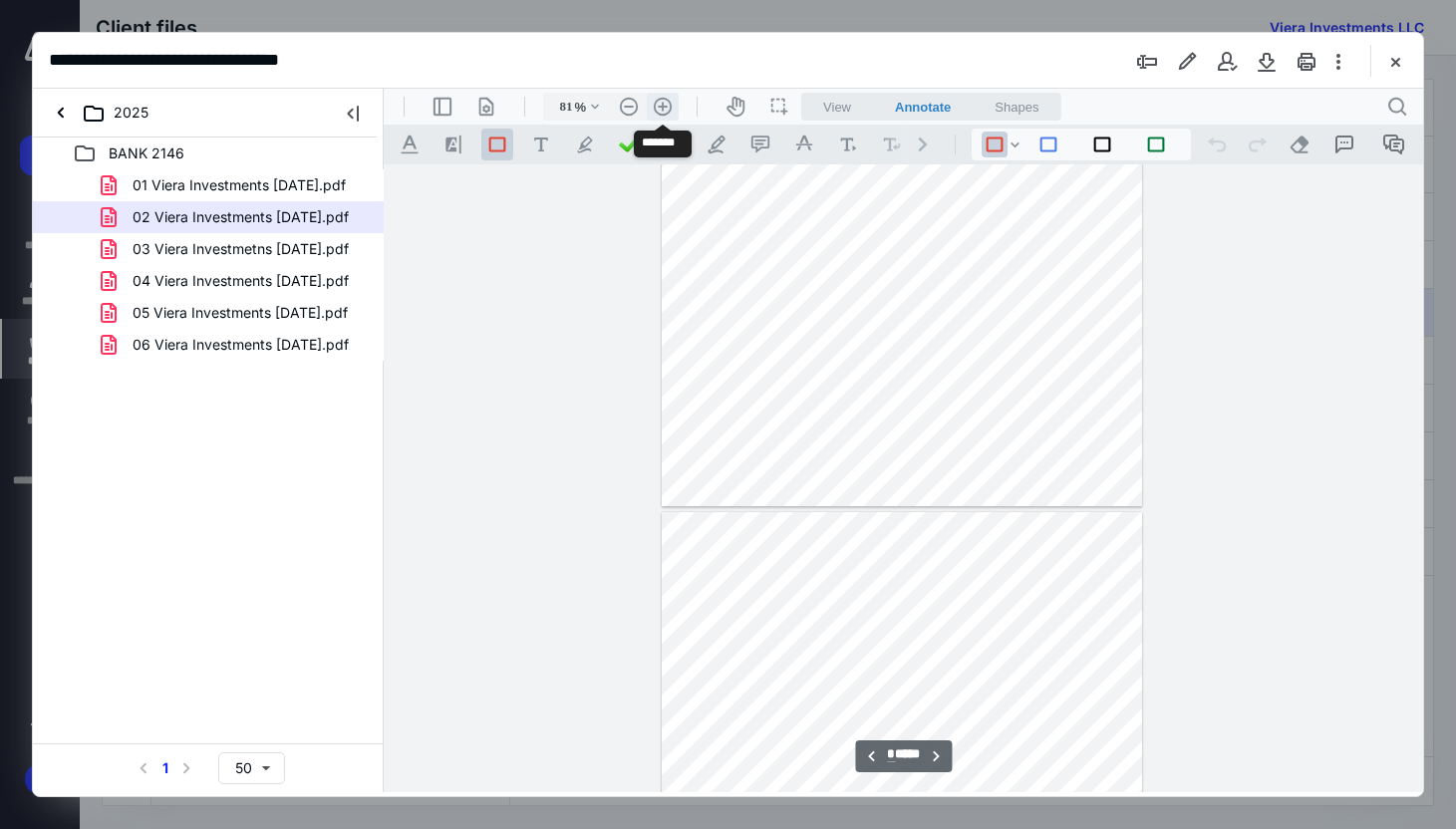 click on ".cls-1{fill:#abb0c4;} icon - header - zoom - in - line" at bounding box center (663, 107) 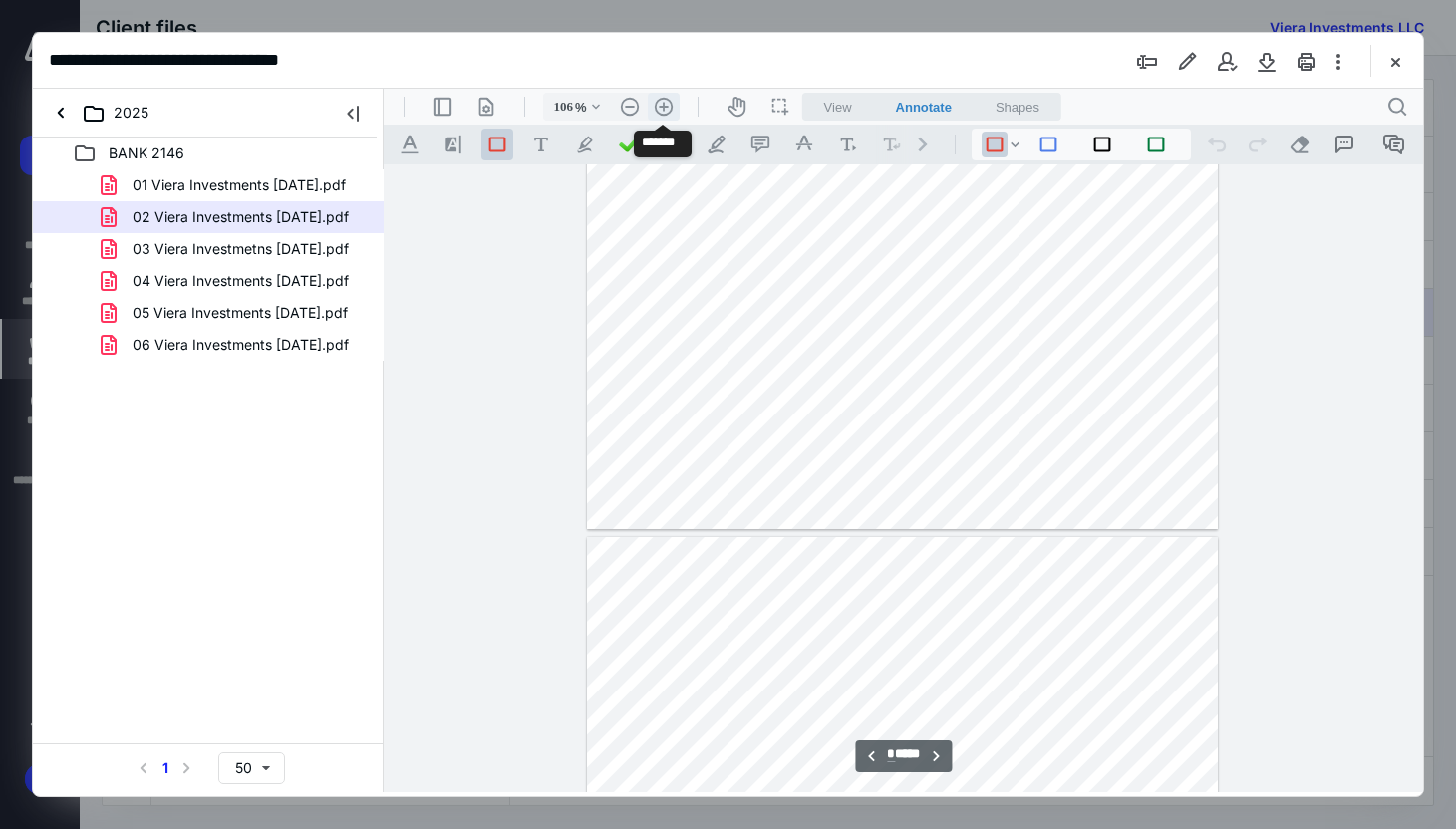 click on ".cls-1{fill:#abb0c4;} icon - header - zoom - in - line" at bounding box center [664, 107] 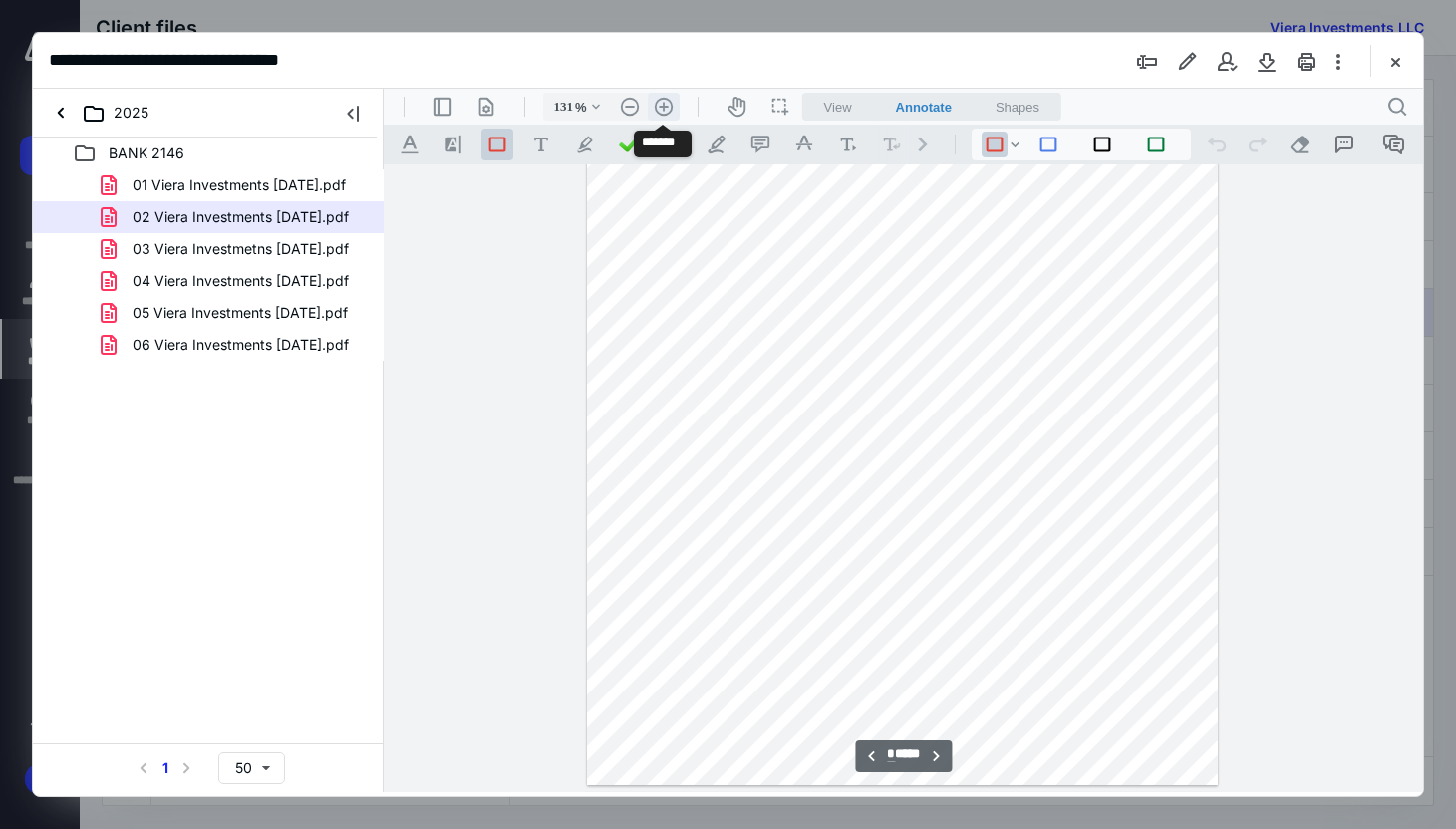 click on ".cls-1{fill:#abb0c4;} icon - header - zoom - in - line" at bounding box center (664, 107) 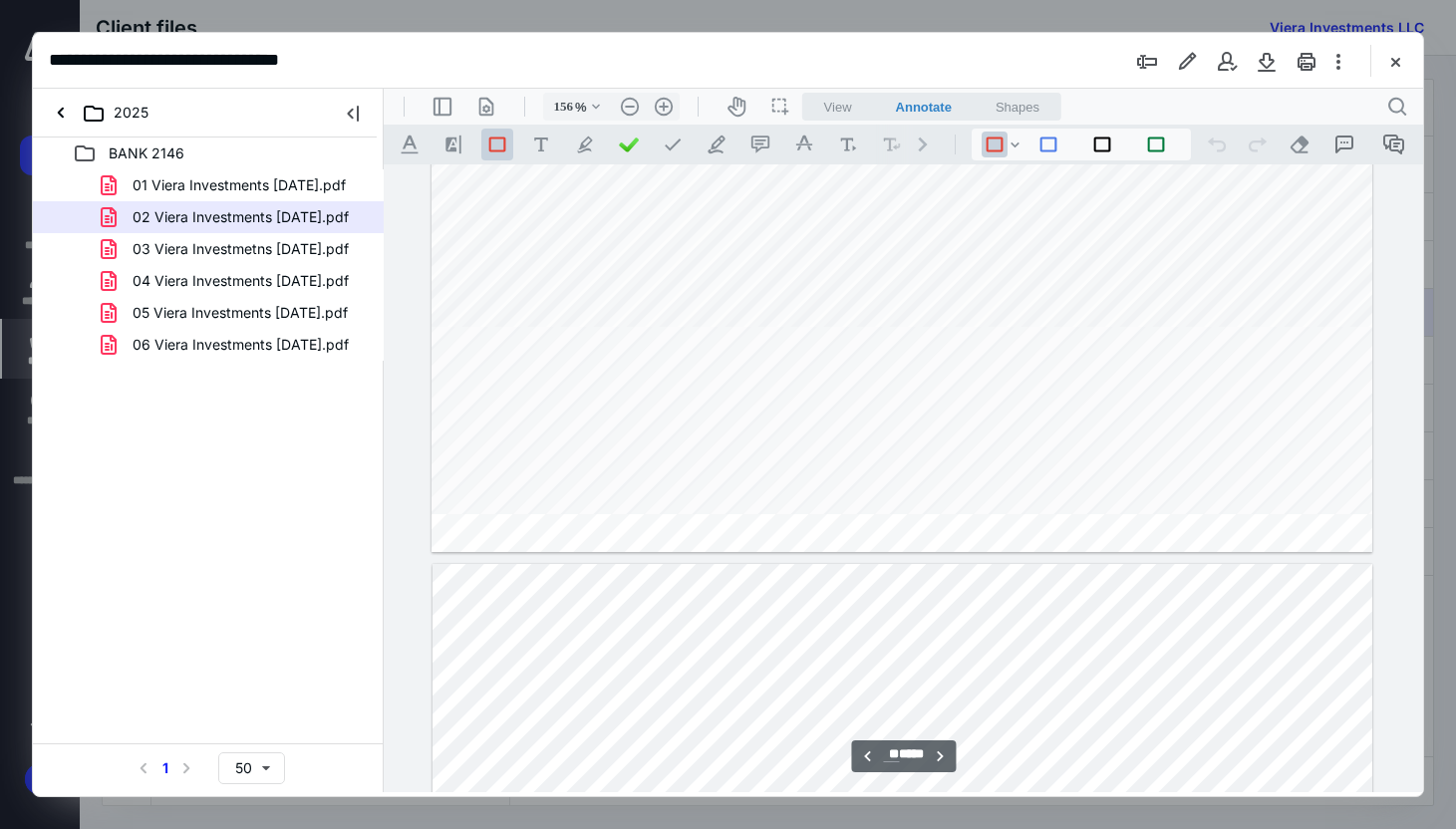 scroll, scrollTop: 16403, scrollLeft: 0, axis: vertical 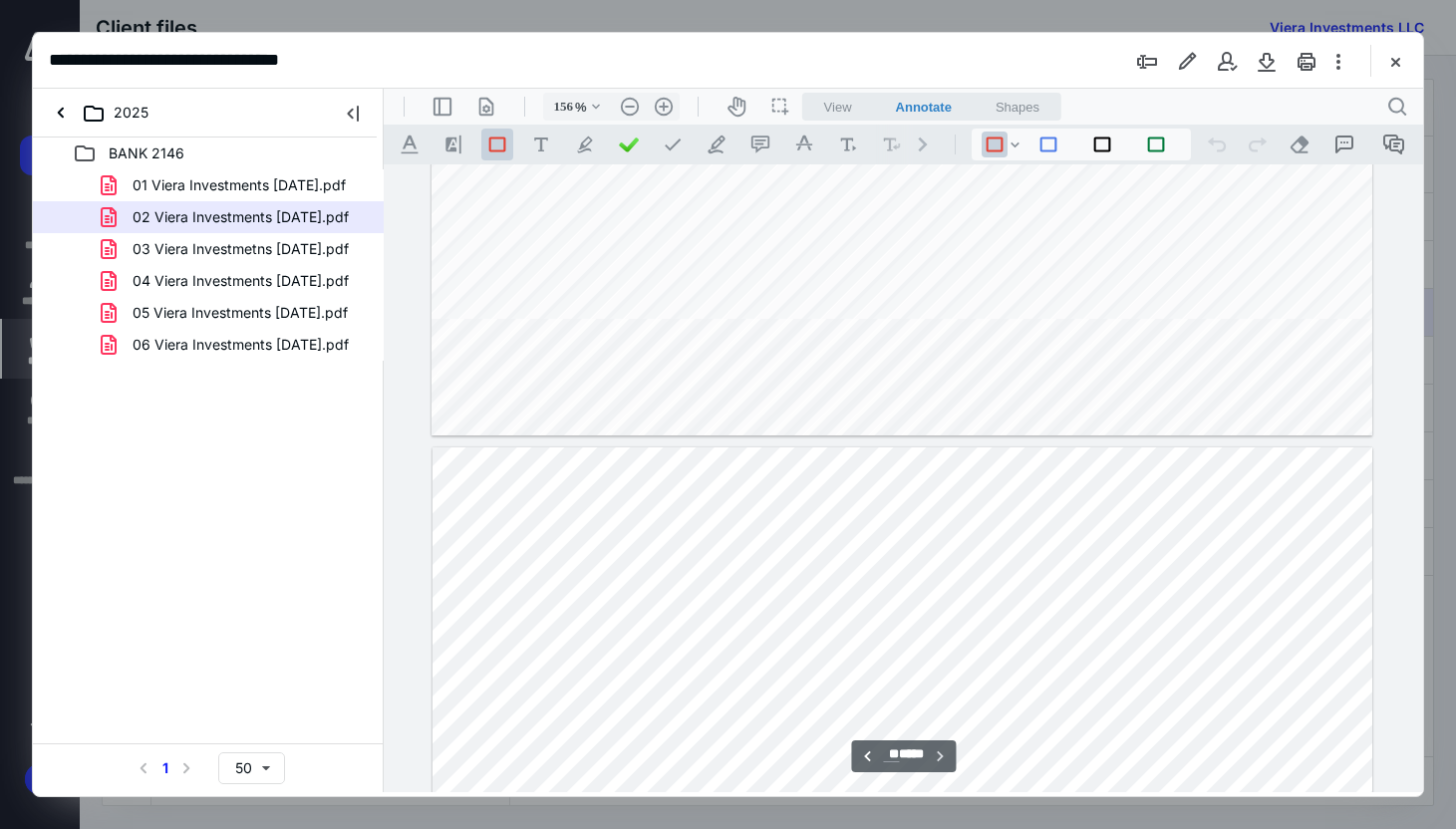 type on "**" 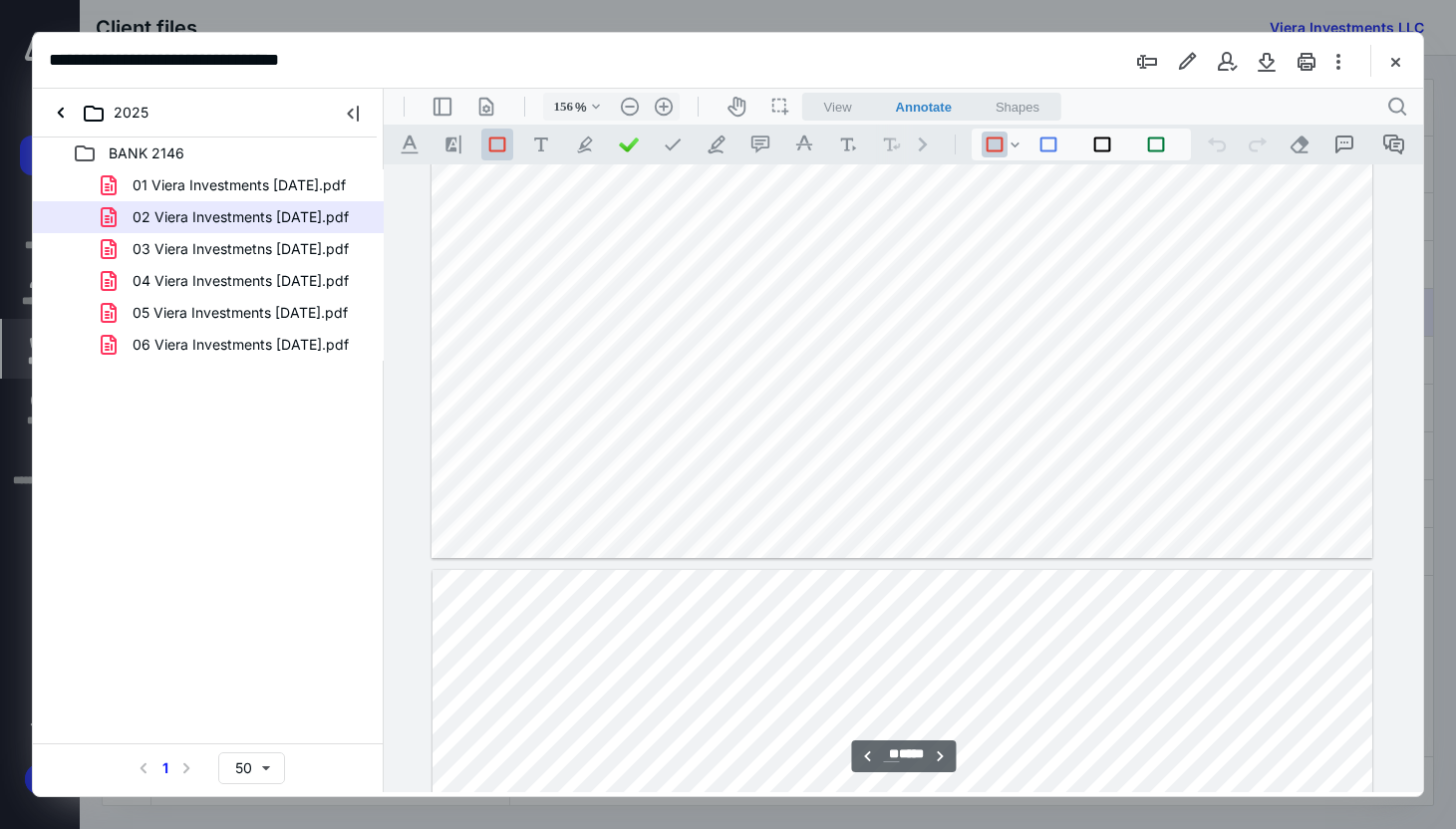 scroll, scrollTop: 15416, scrollLeft: 0, axis: vertical 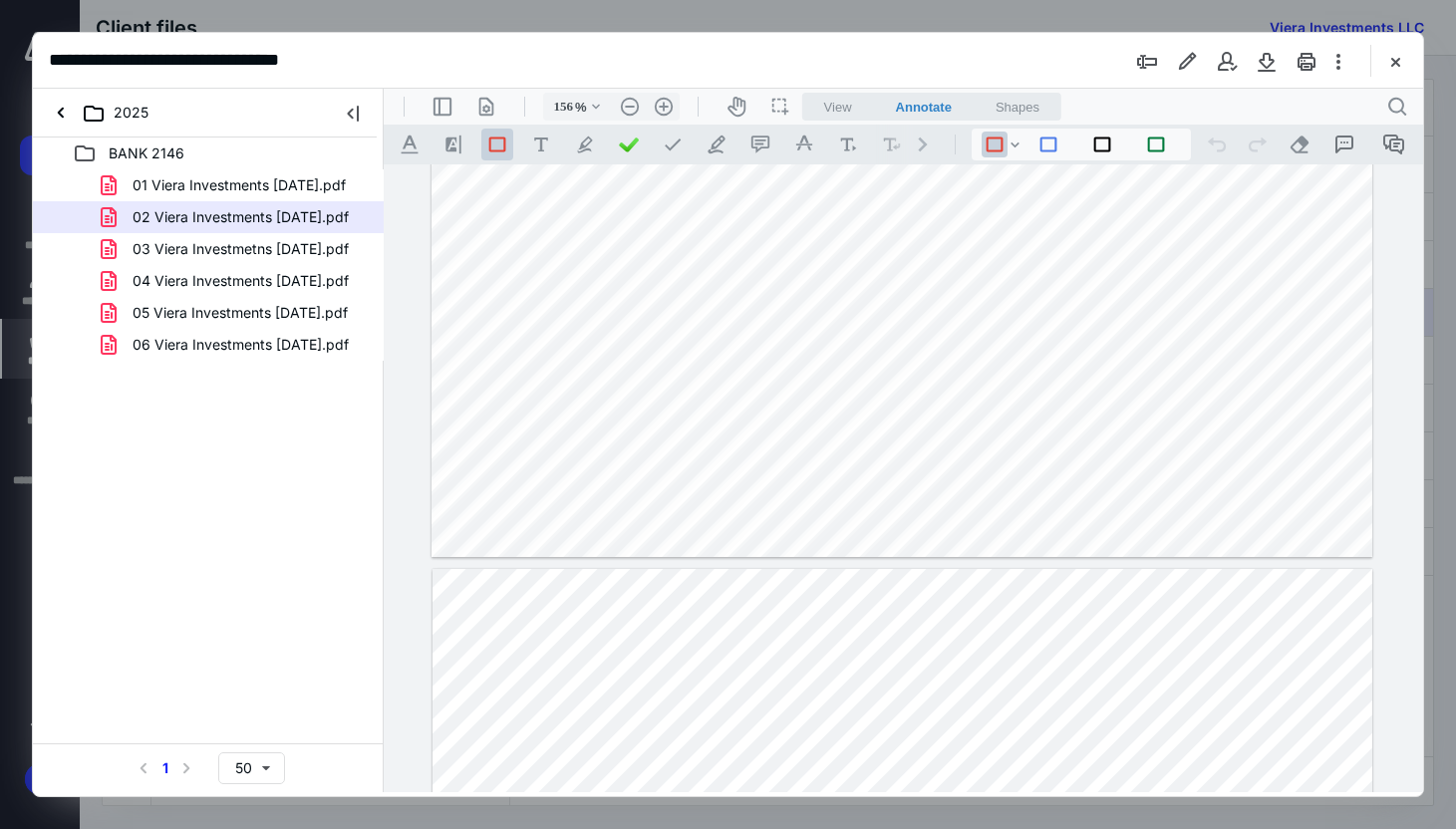 click on "03 Viera Investmetns [DATE].pdf" at bounding box center (240, 249) 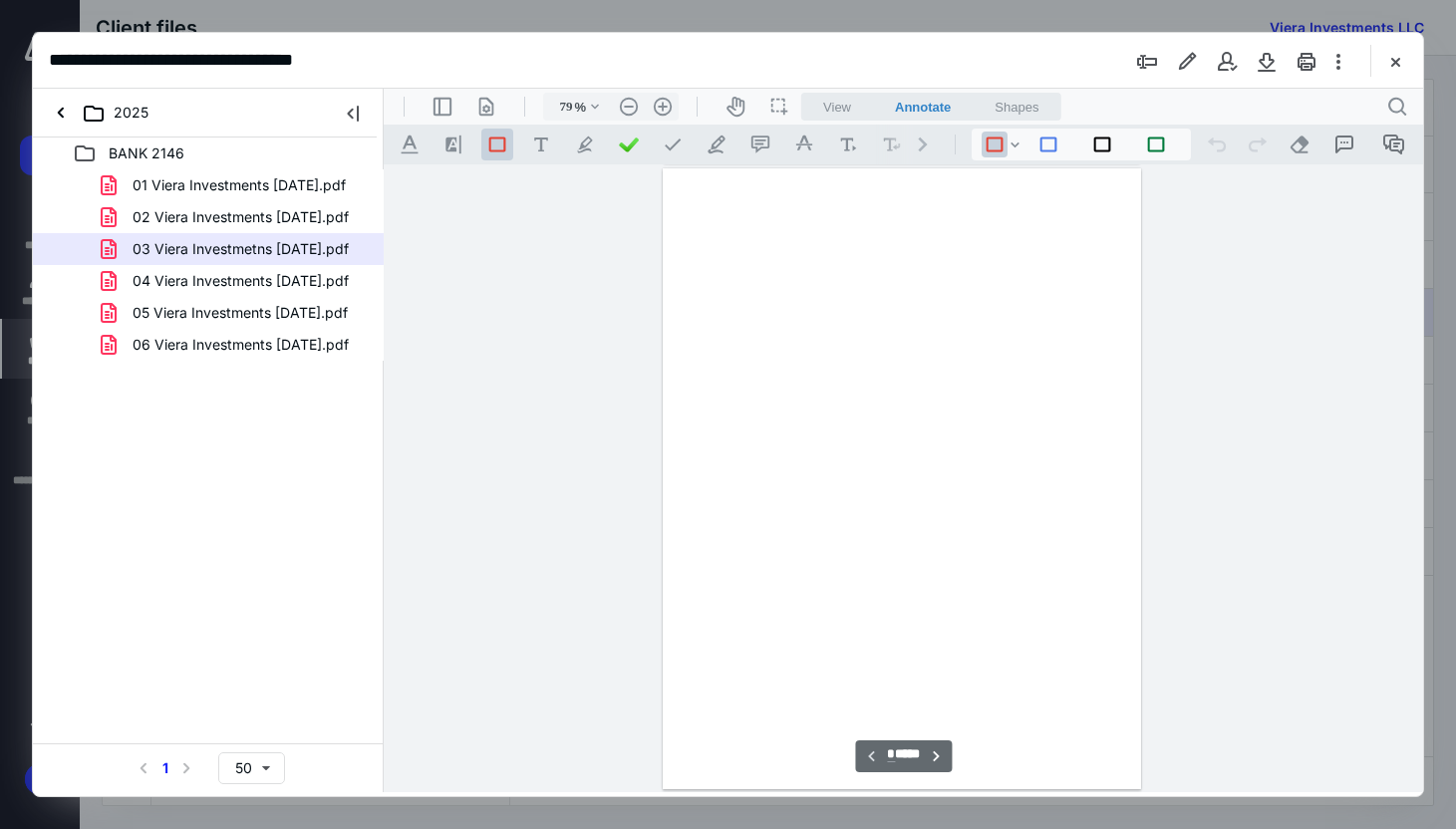 scroll, scrollTop: 79, scrollLeft: 0, axis: vertical 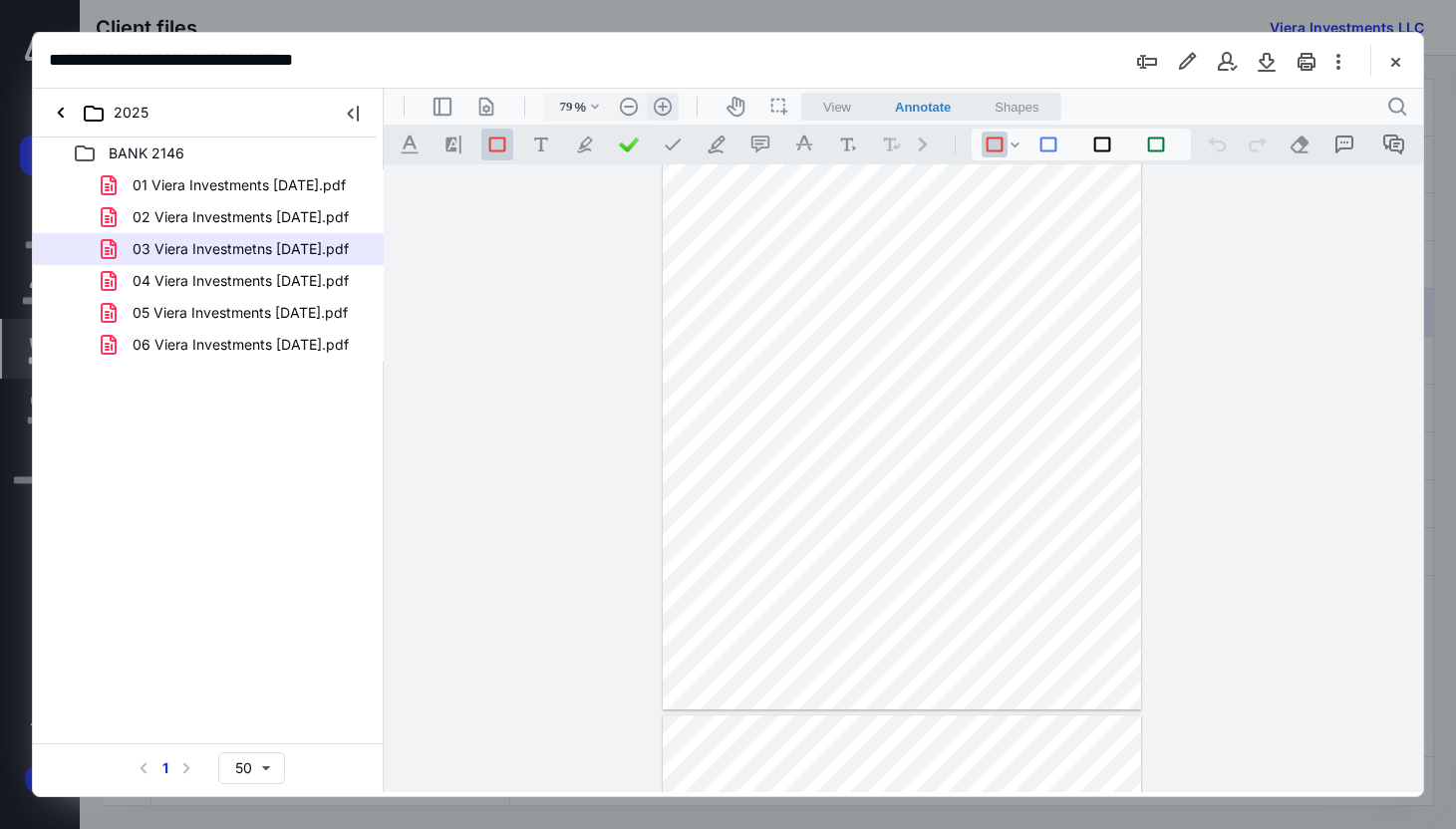 click on ".cls-1{fill:#abb0c4;} icon - header - zoom - in - line" at bounding box center [663, 107] 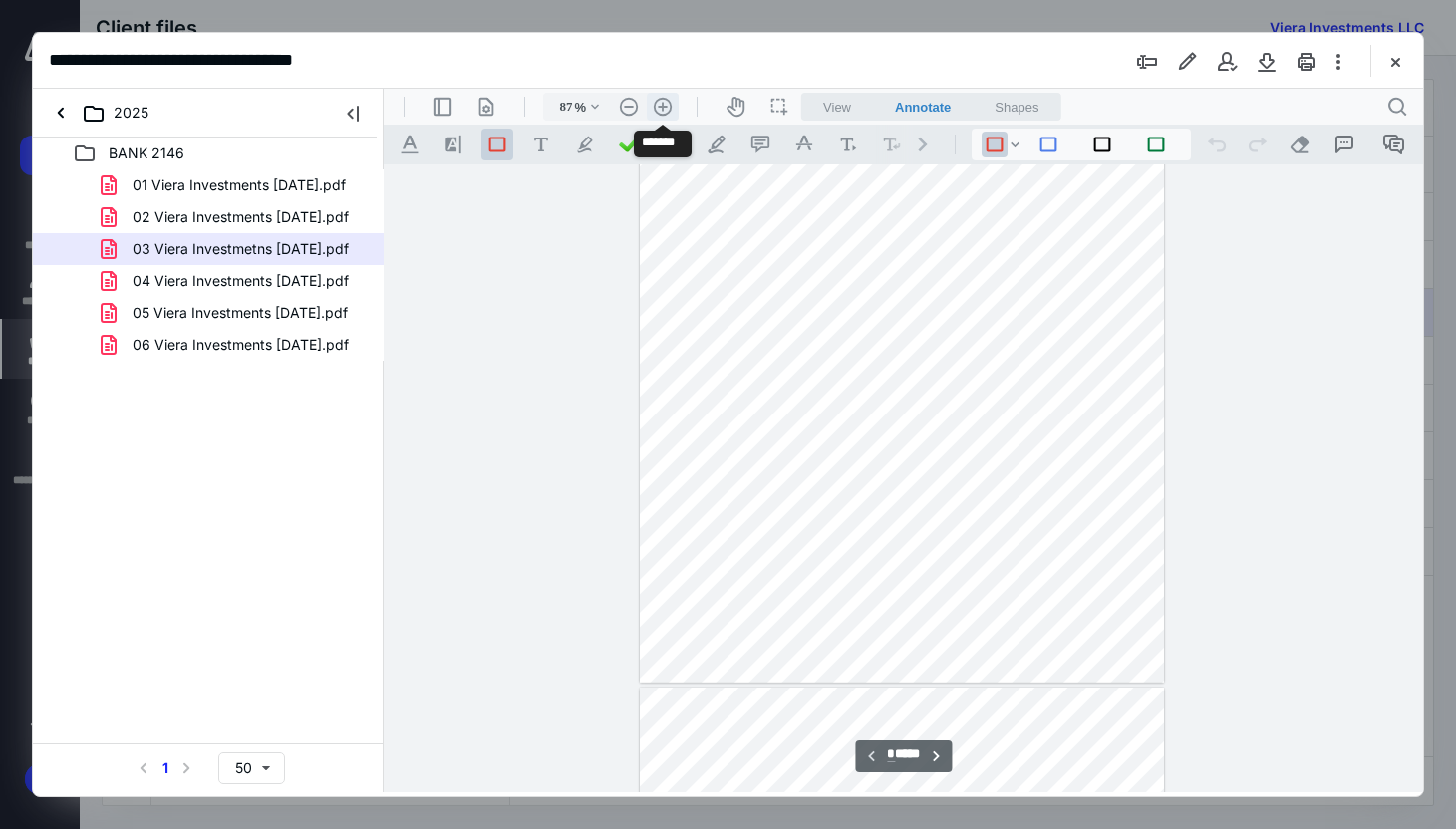 click on ".cls-1{fill:#abb0c4;} icon - header - zoom - in - line" at bounding box center (663, 107) 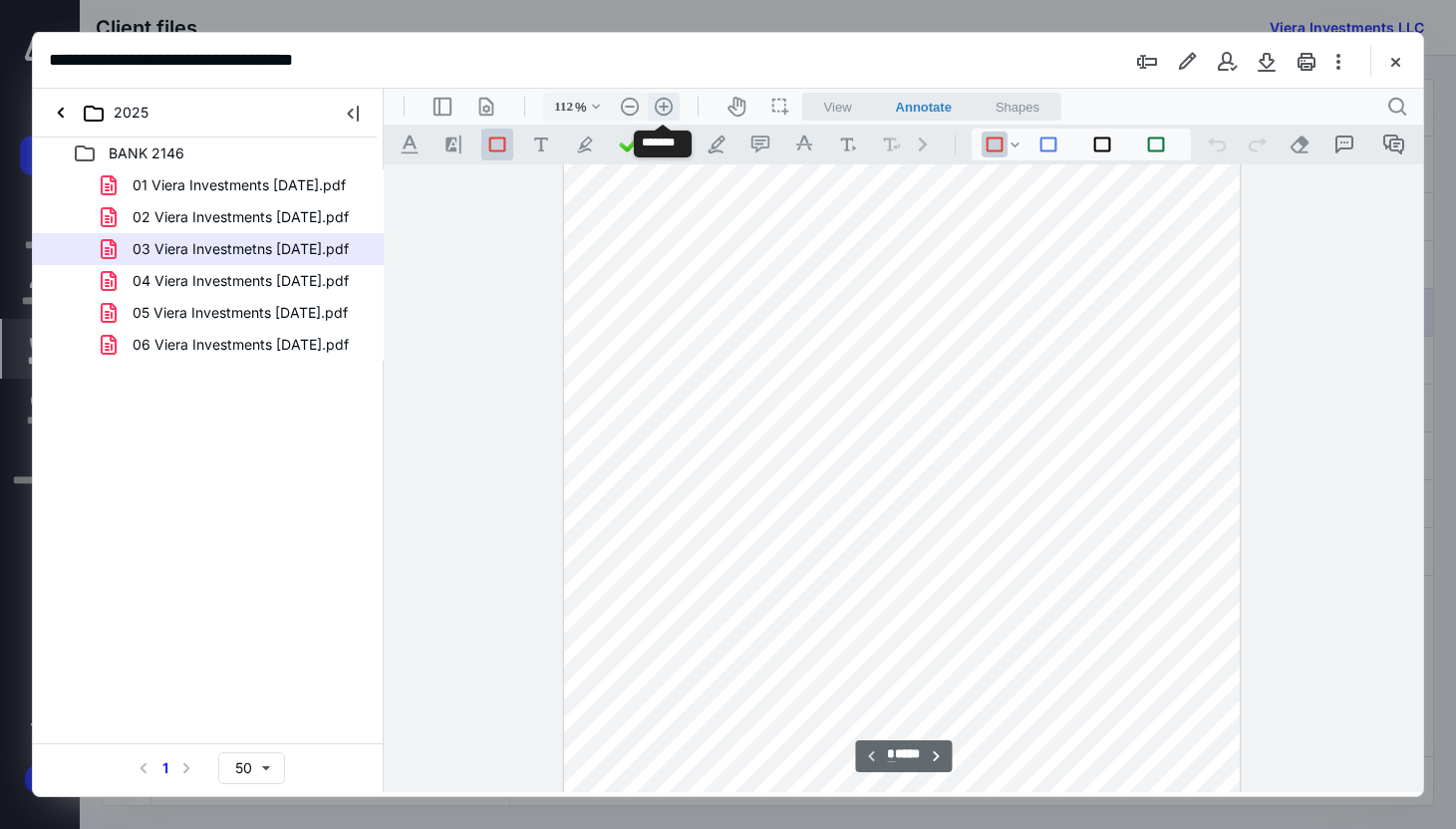 click on ".cls-1{fill:#abb0c4;} icon - header - zoom - in - line" at bounding box center [664, 107] 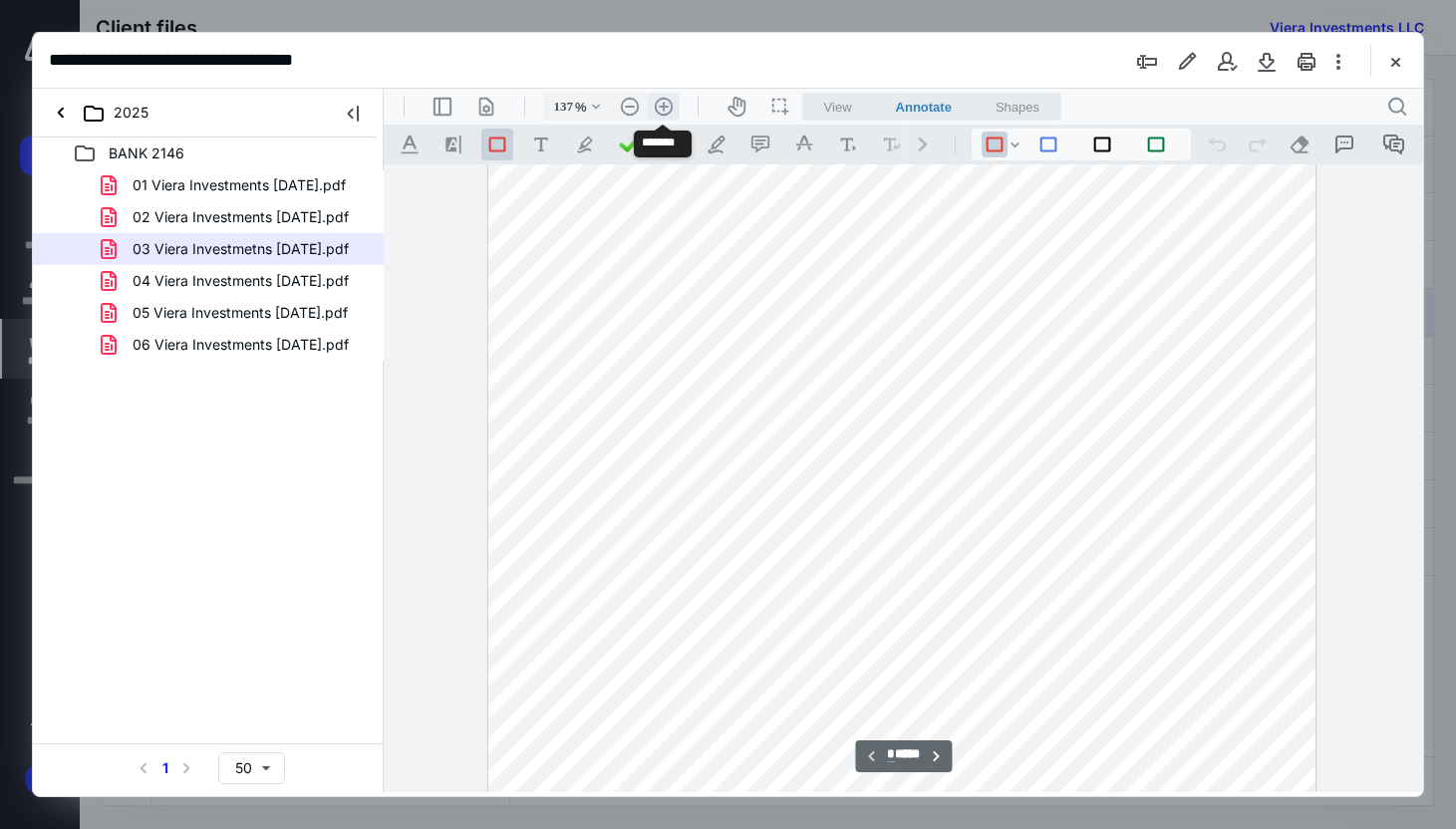 click on ".cls-1{fill:#abb0c4;} icon - header - zoom - in - line" at bounding box center [664, 107] 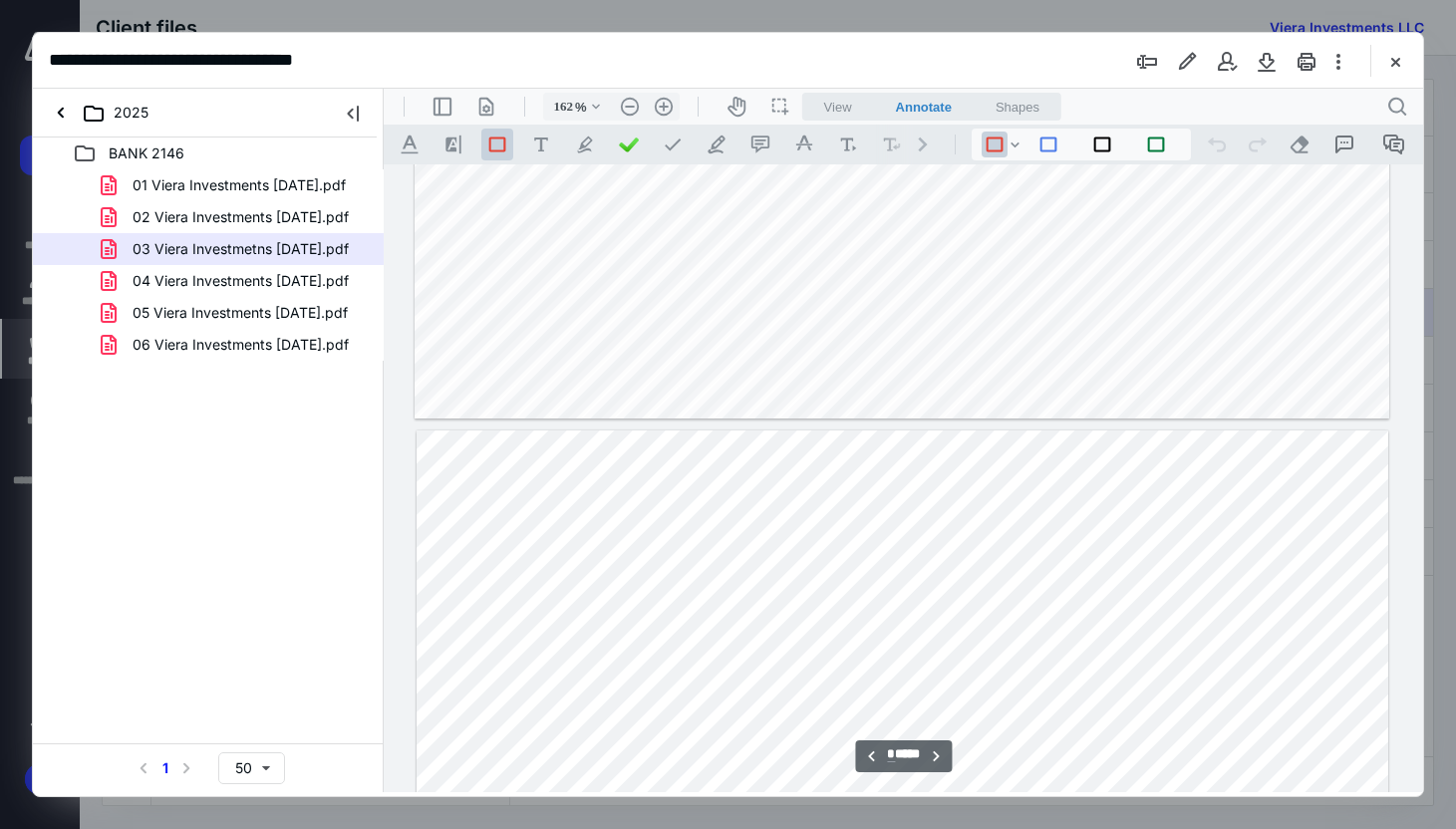 scroll, scrollTop: 7423, scrollLeft: 0, axis: vertical 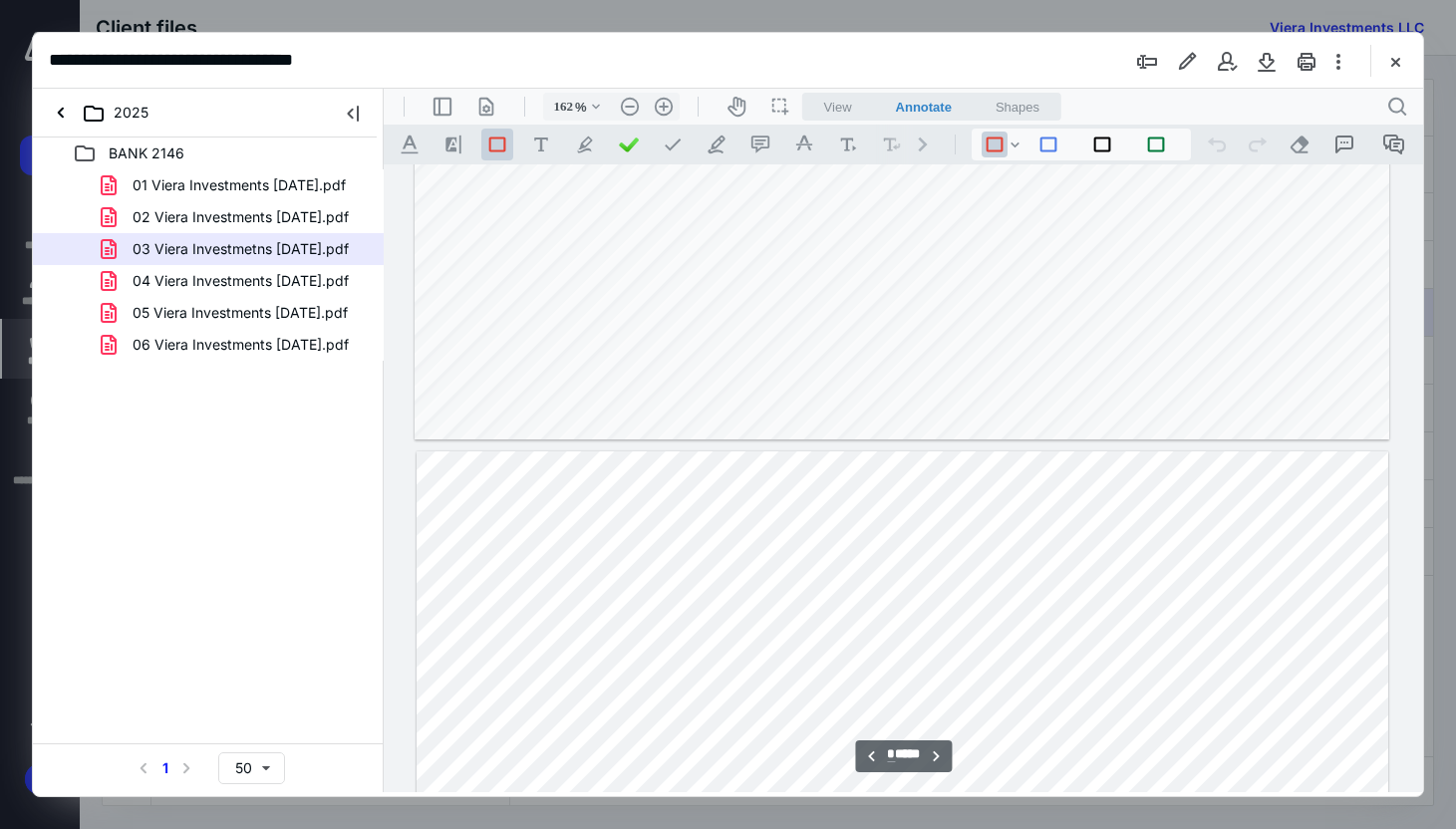 type on "*" 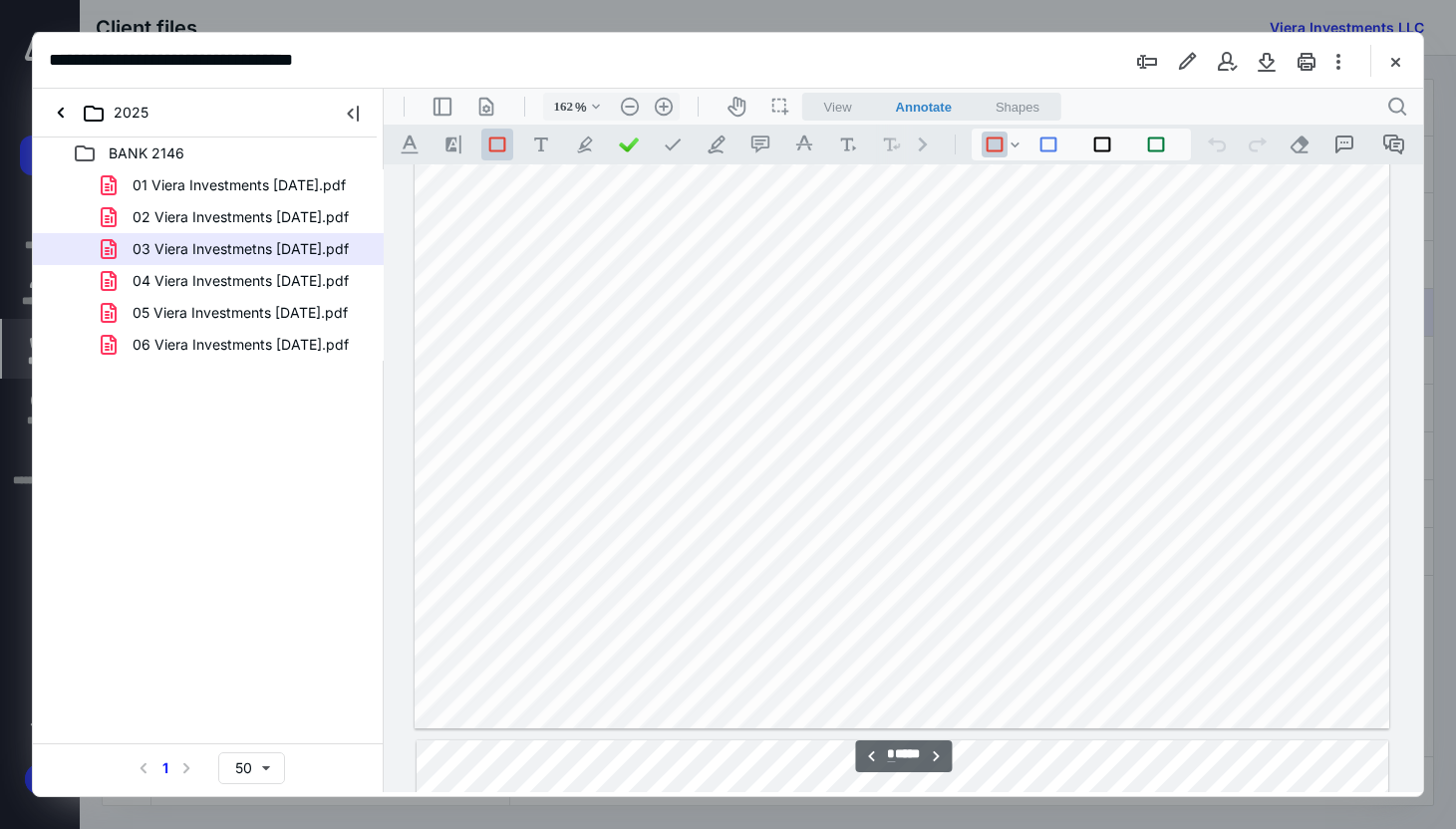 scroll, scrollTop: 7109, scrollLeft: 0, axis: vertical 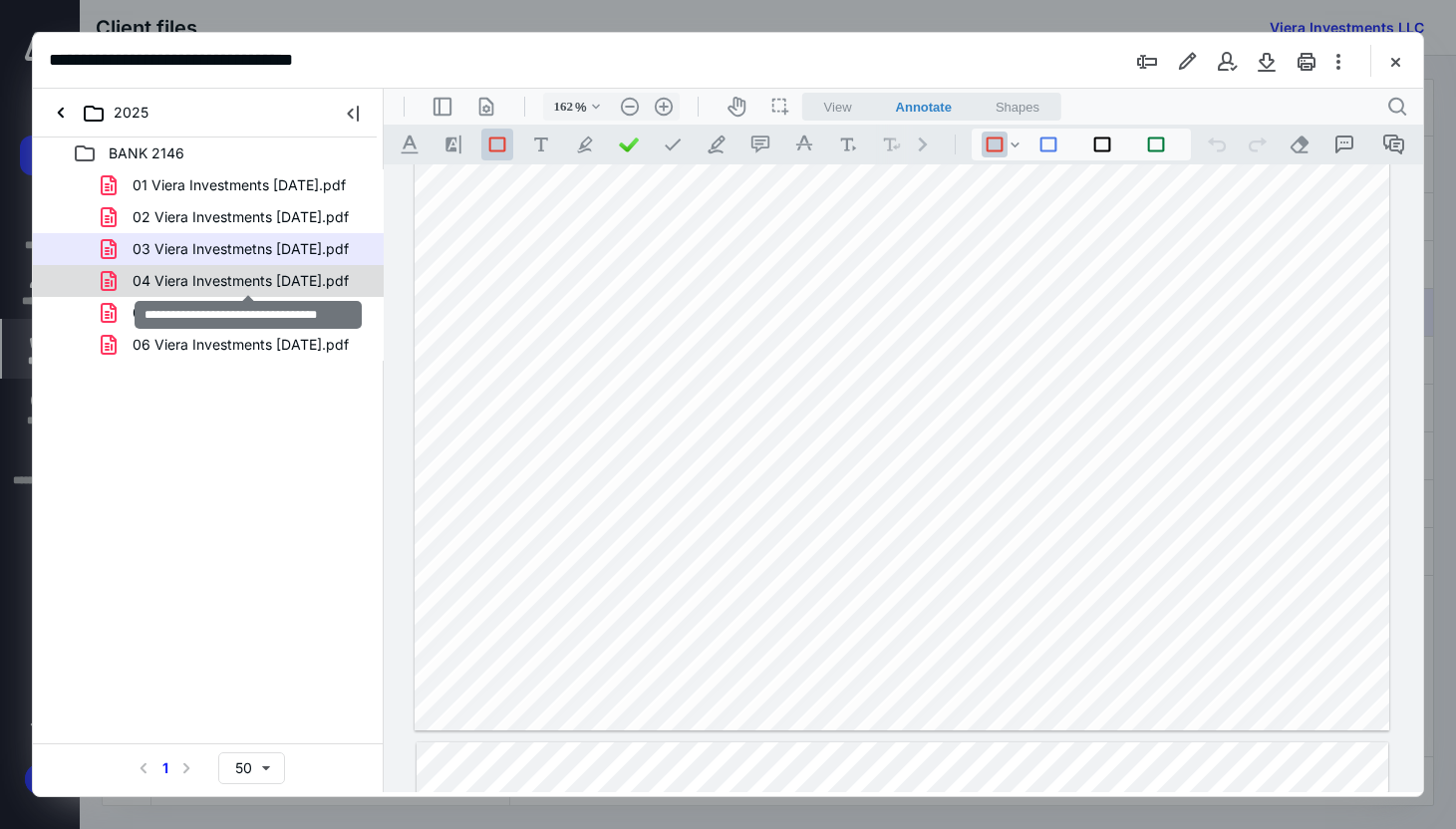 click on "04 Viera Investments [DATE].pdf" at bounding box center [240, 281] 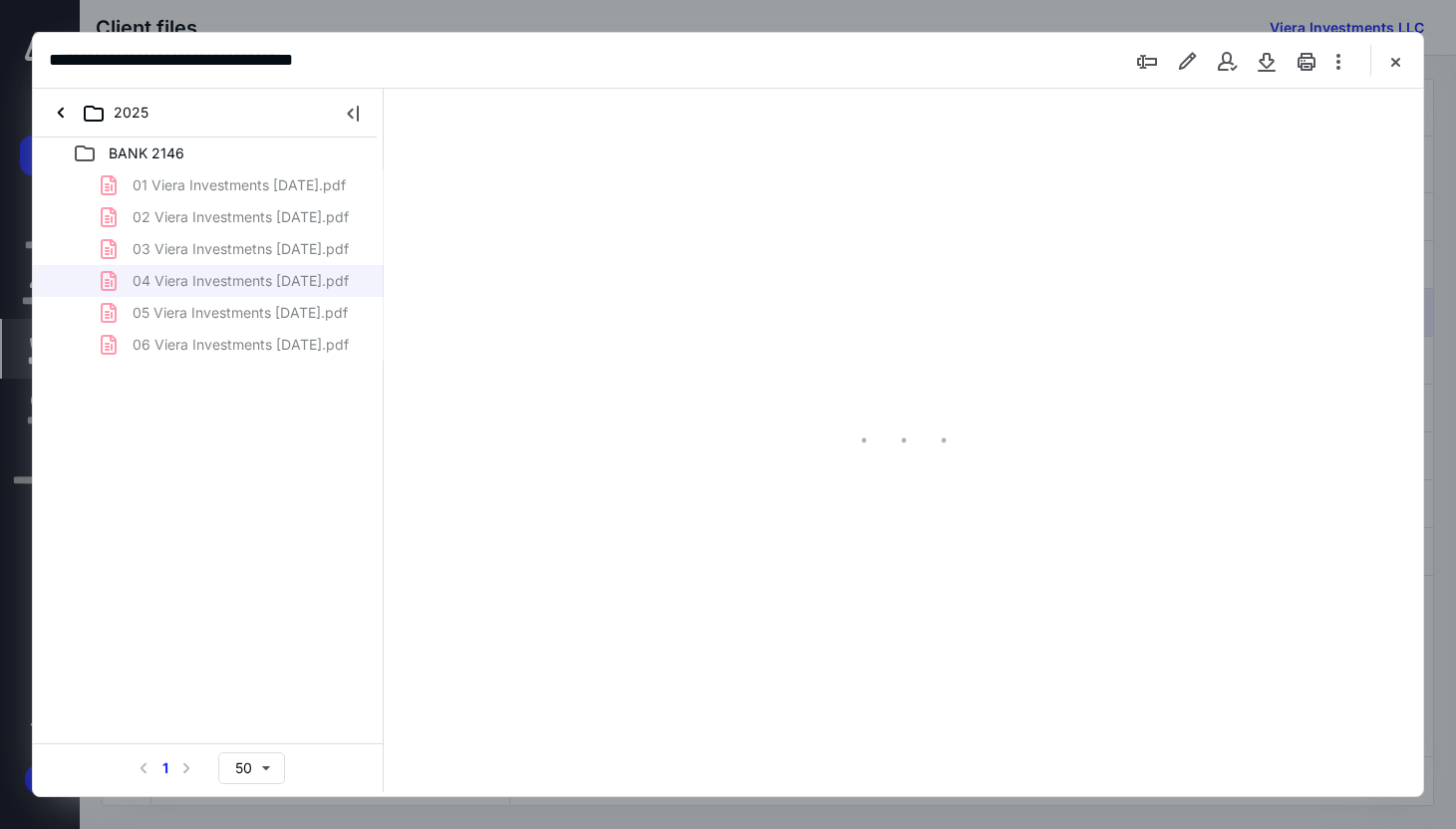 scroll, scrollTop: 79, scrollLeft: 0, axis: vertical 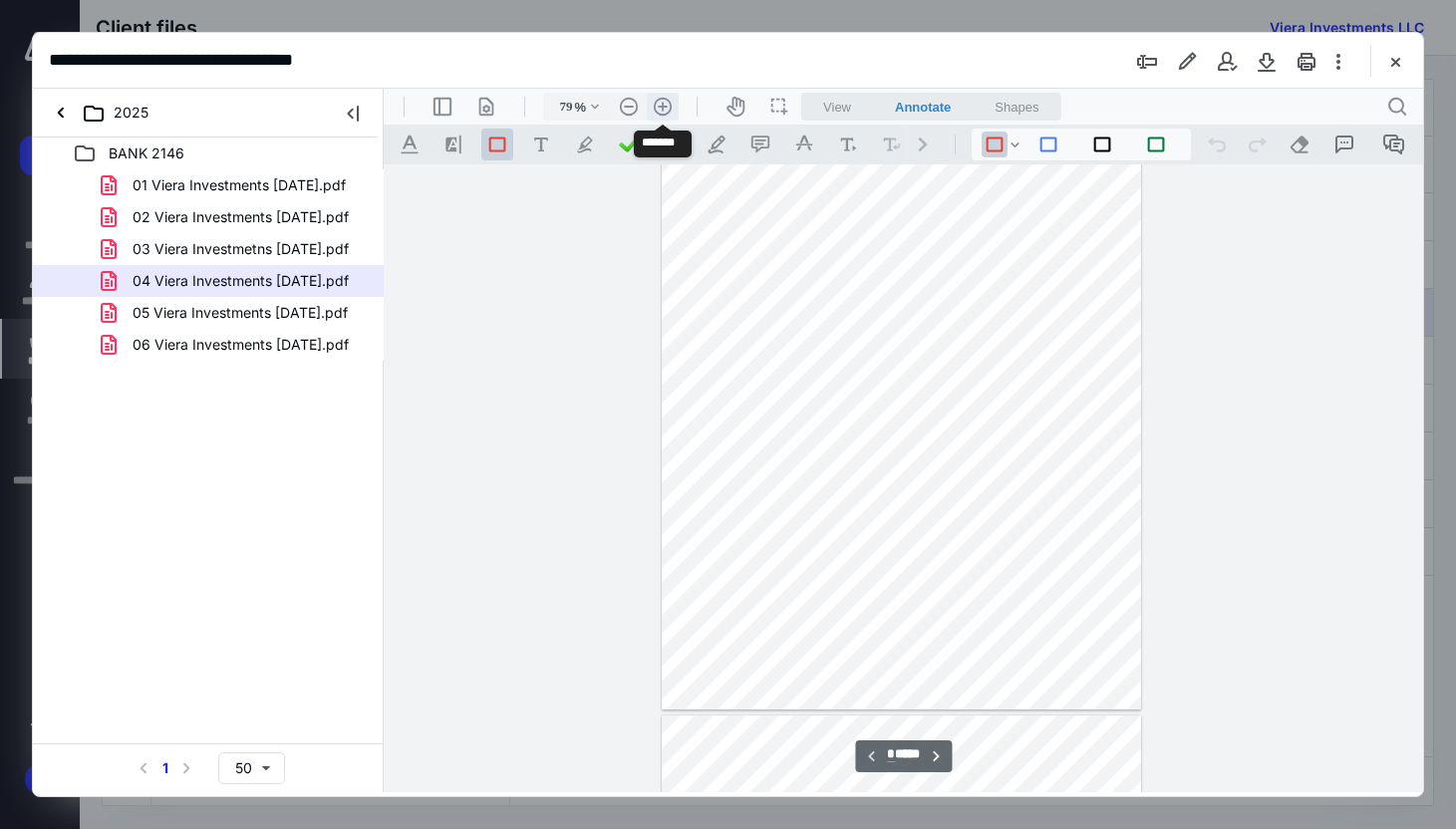 click on ".cls-1{fill:#abb0c4;} icon - header - zoom - in - line" at bounding box center [663, 107] 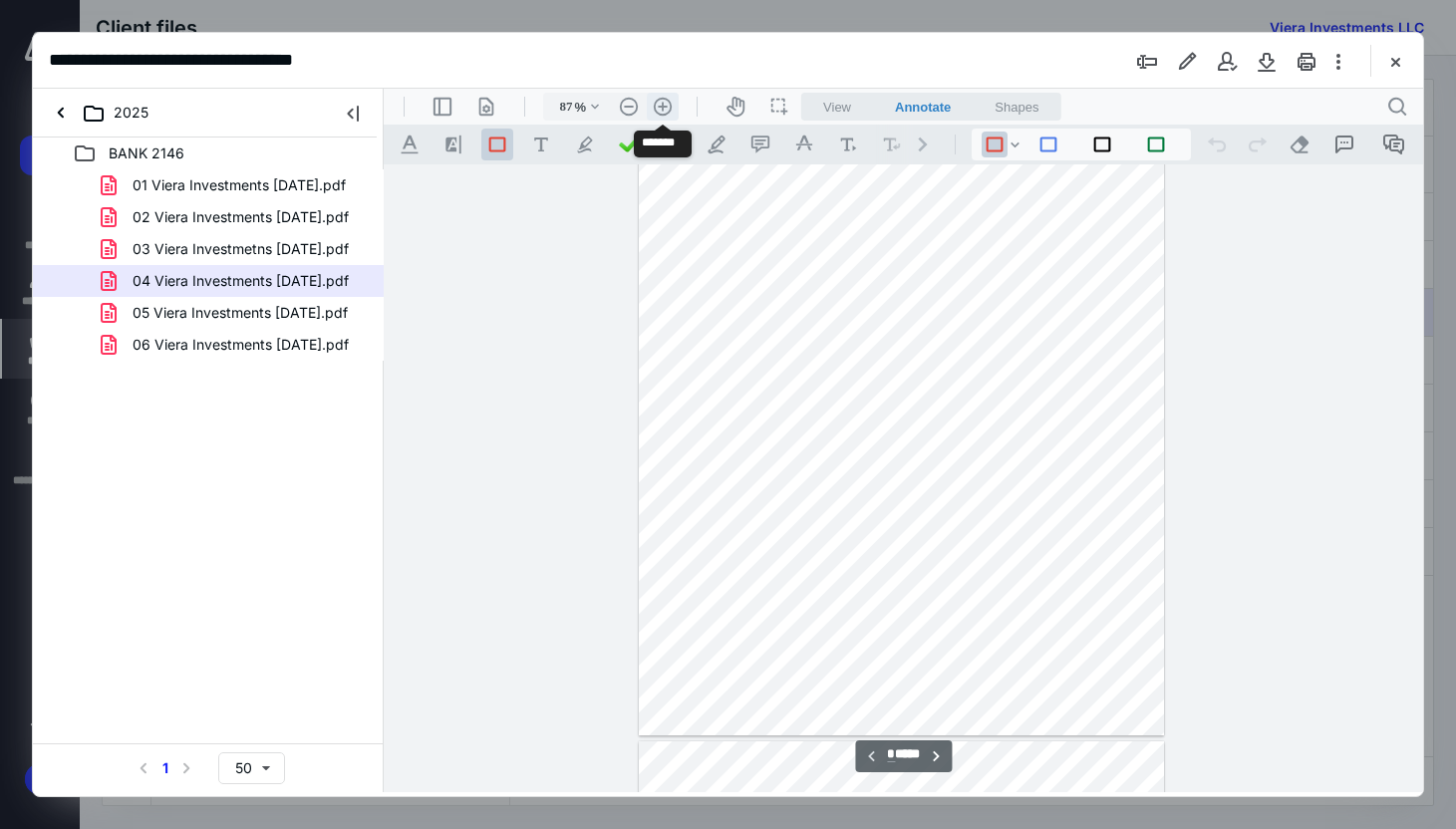 click on ".cls-1{fill:#abb0c4;} icon - header - zoom - in - line" at bounding box center (663, 107) 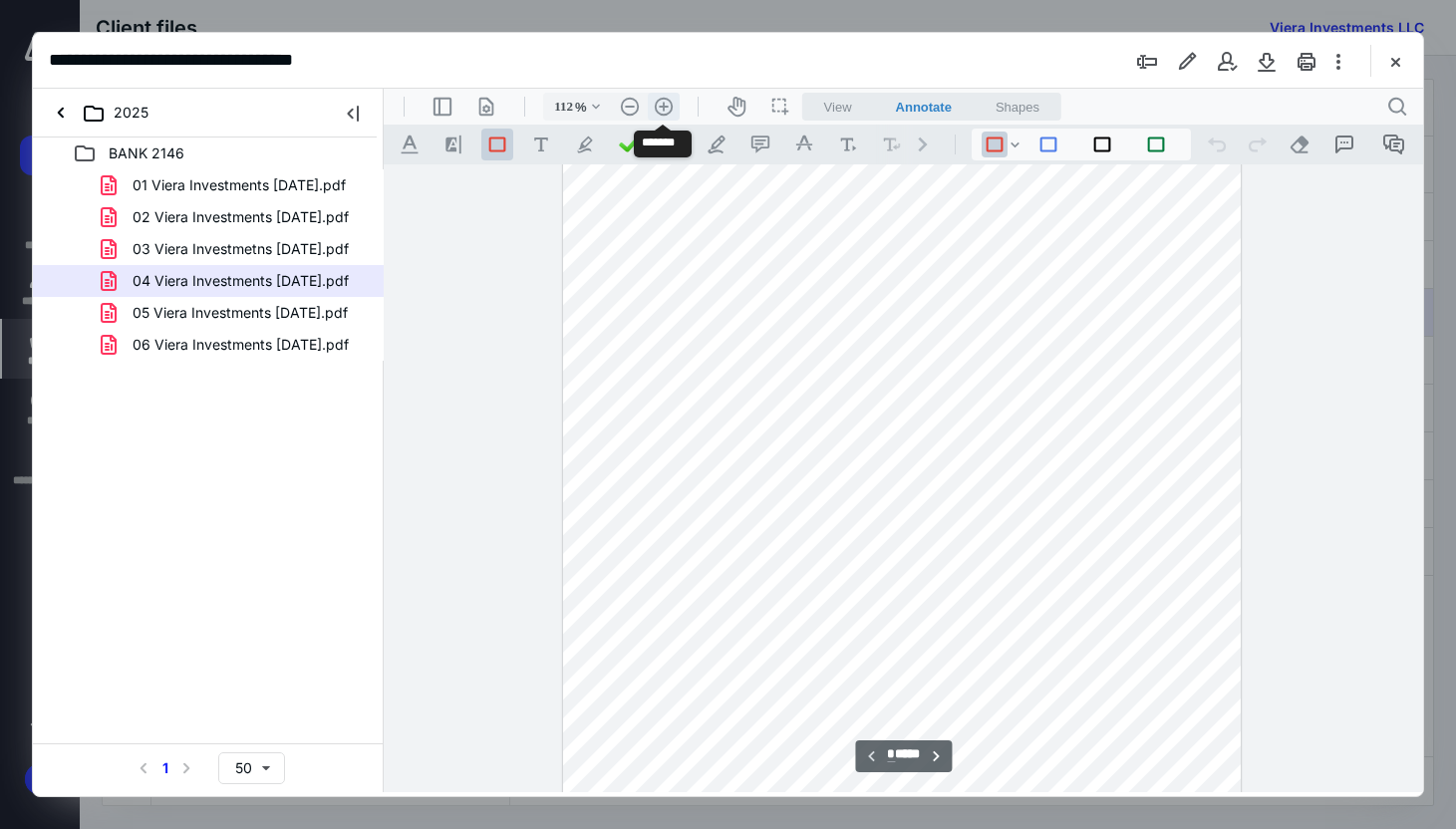 click on ".cls-1{fill:#abb0c4;} icon - header - zoom - in - line" at bounding box center [664, 107] 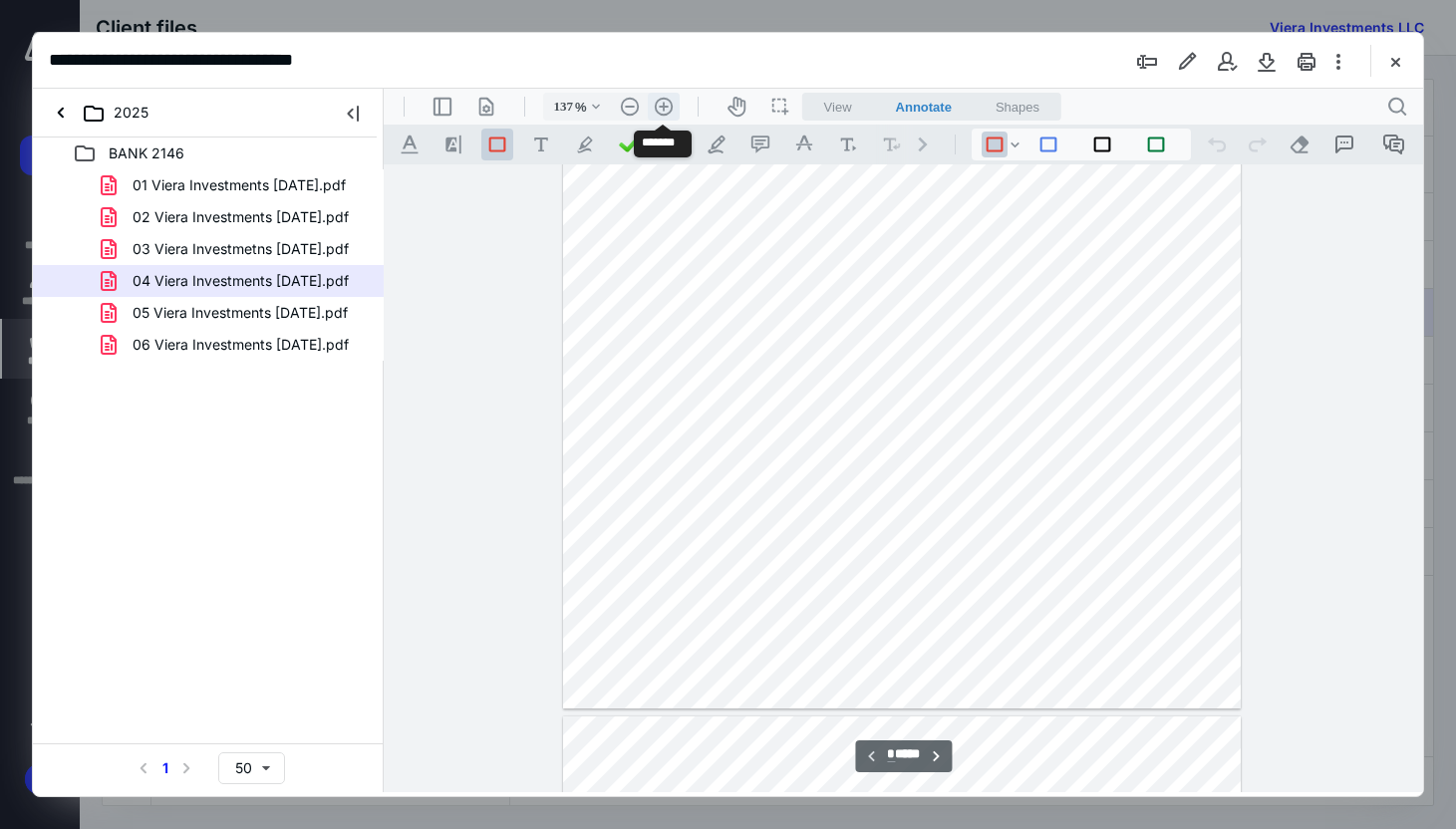 click on ".cls-1{fill:#abb0c4;} icon - header - zoom - in - line" at bounding box center [664, 107] 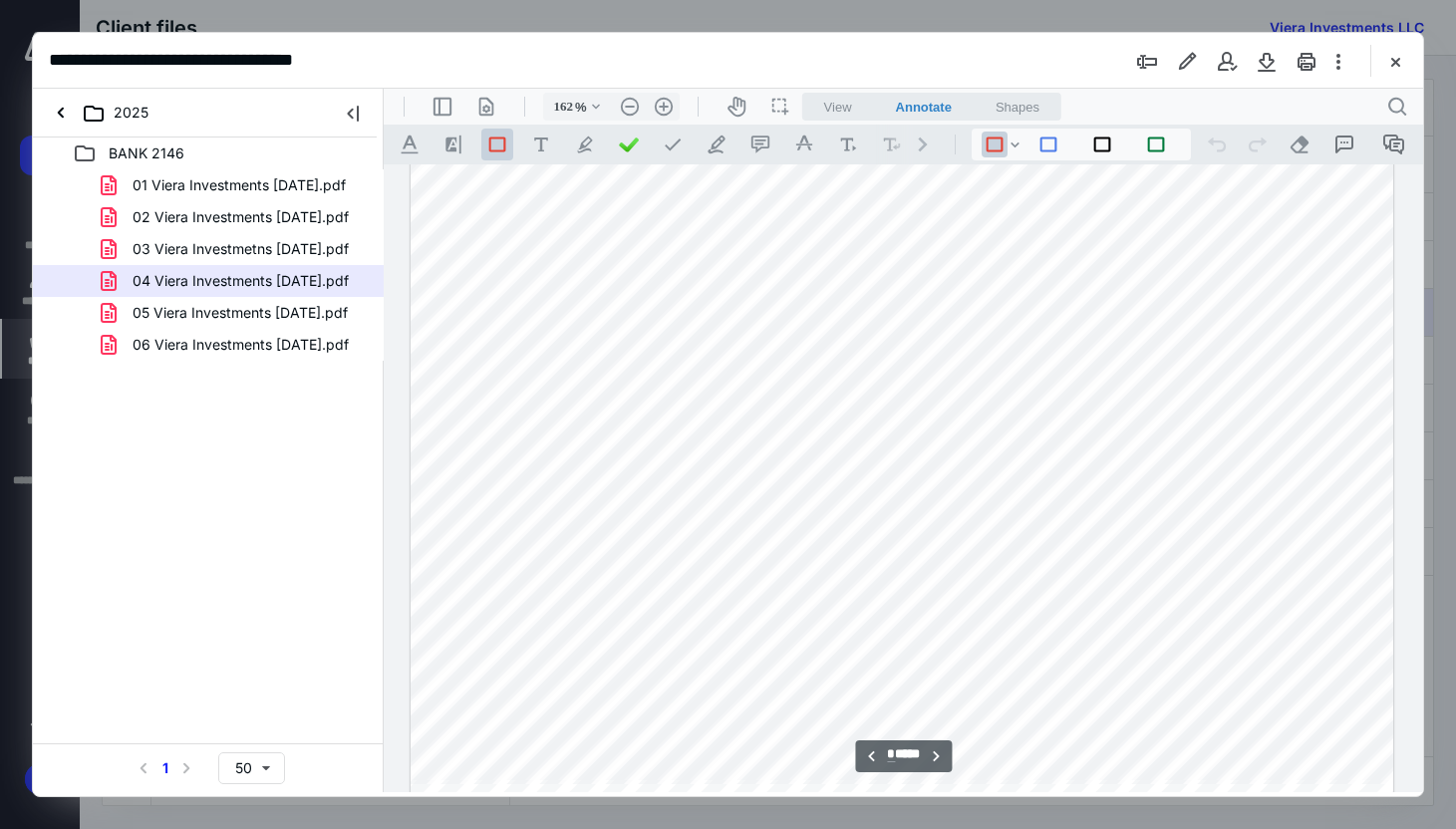 scroll, scrollTop: 10356, scrollLeft: 0, axis: vertical 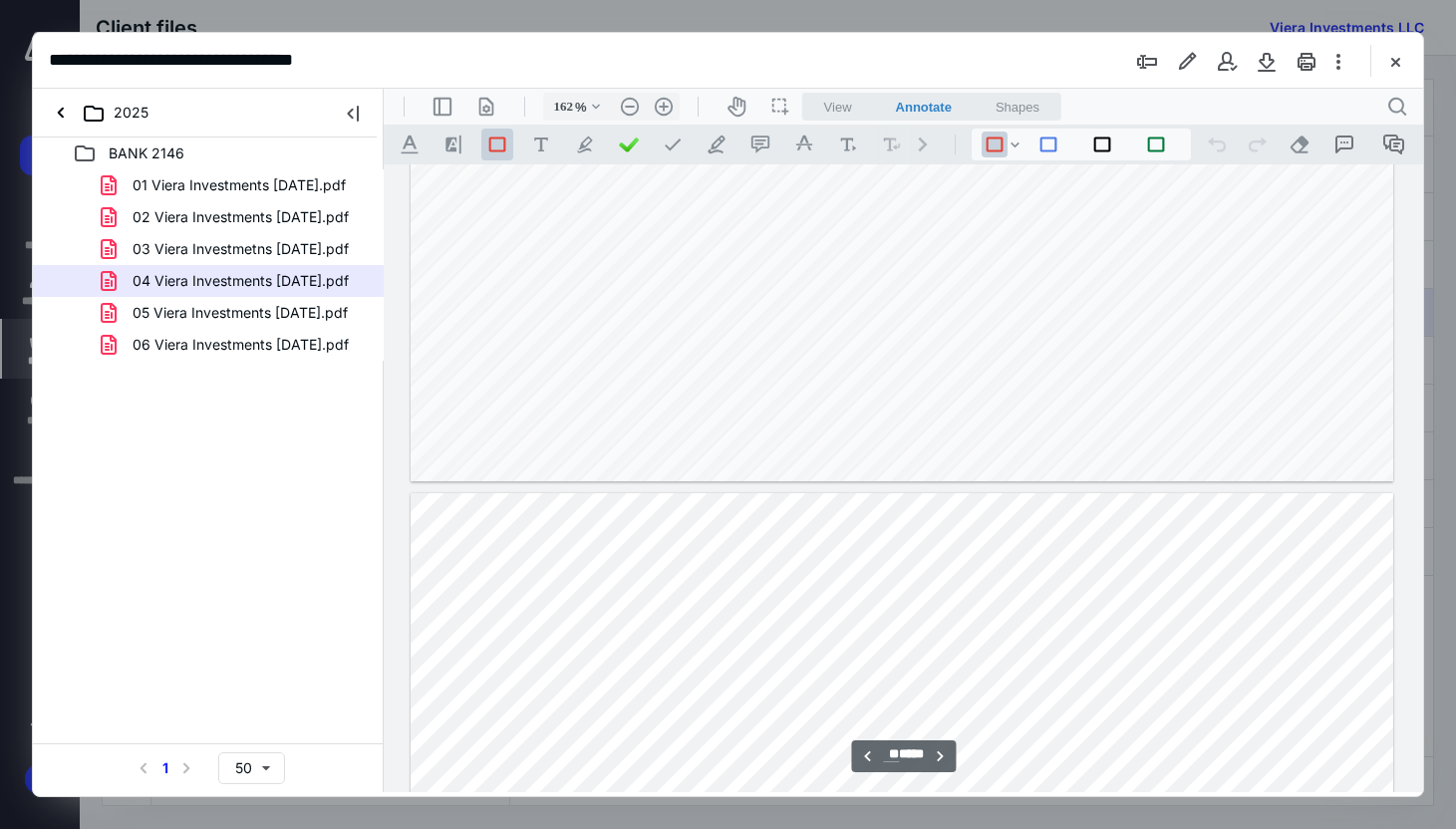 type on "*" 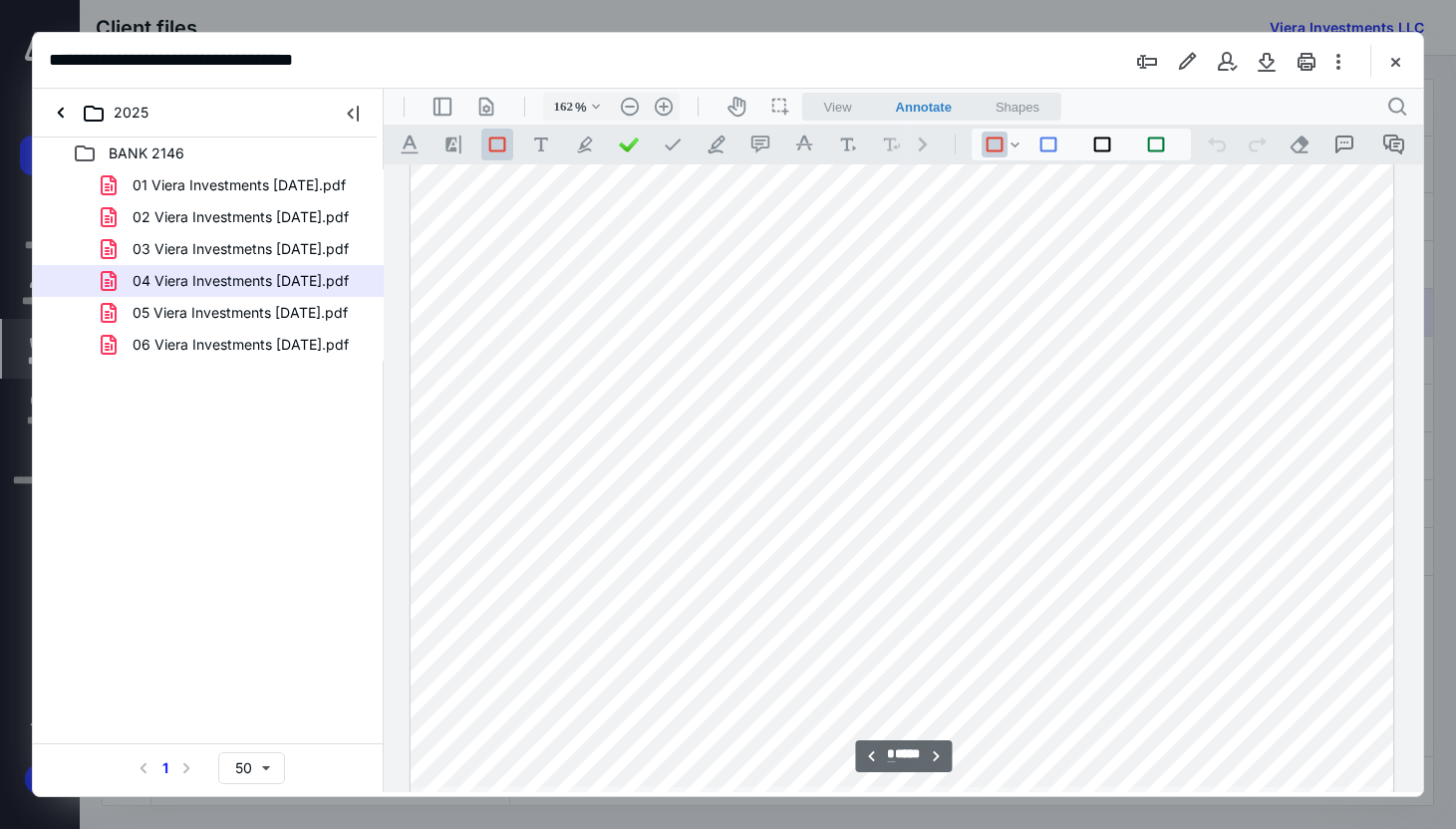 scroll, scrollTop: 10265, scrollLeft: 0, axis: vertical 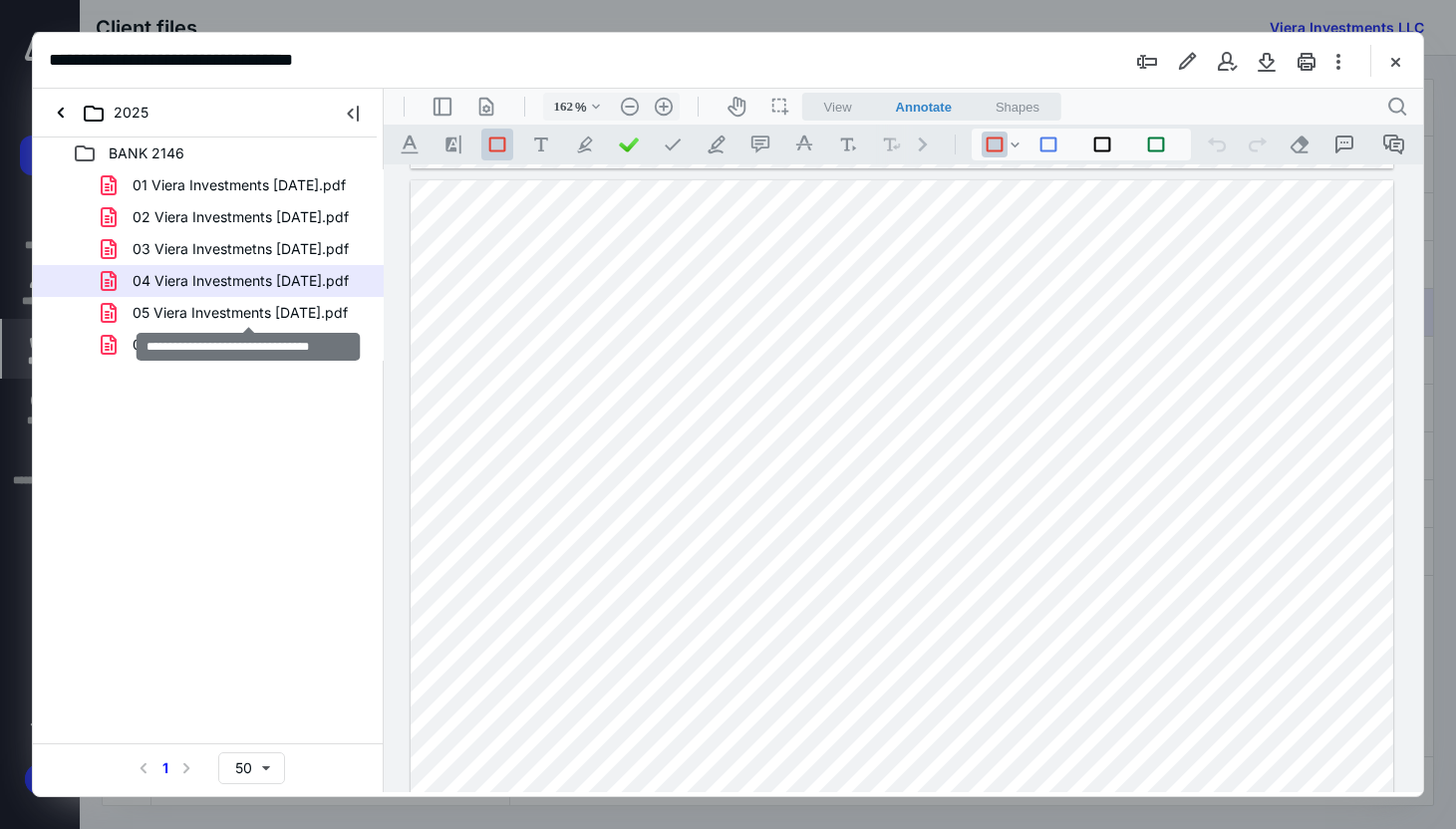 click on "05 Viera Investments [DATE].pdf" at bounding box center [240, 313] 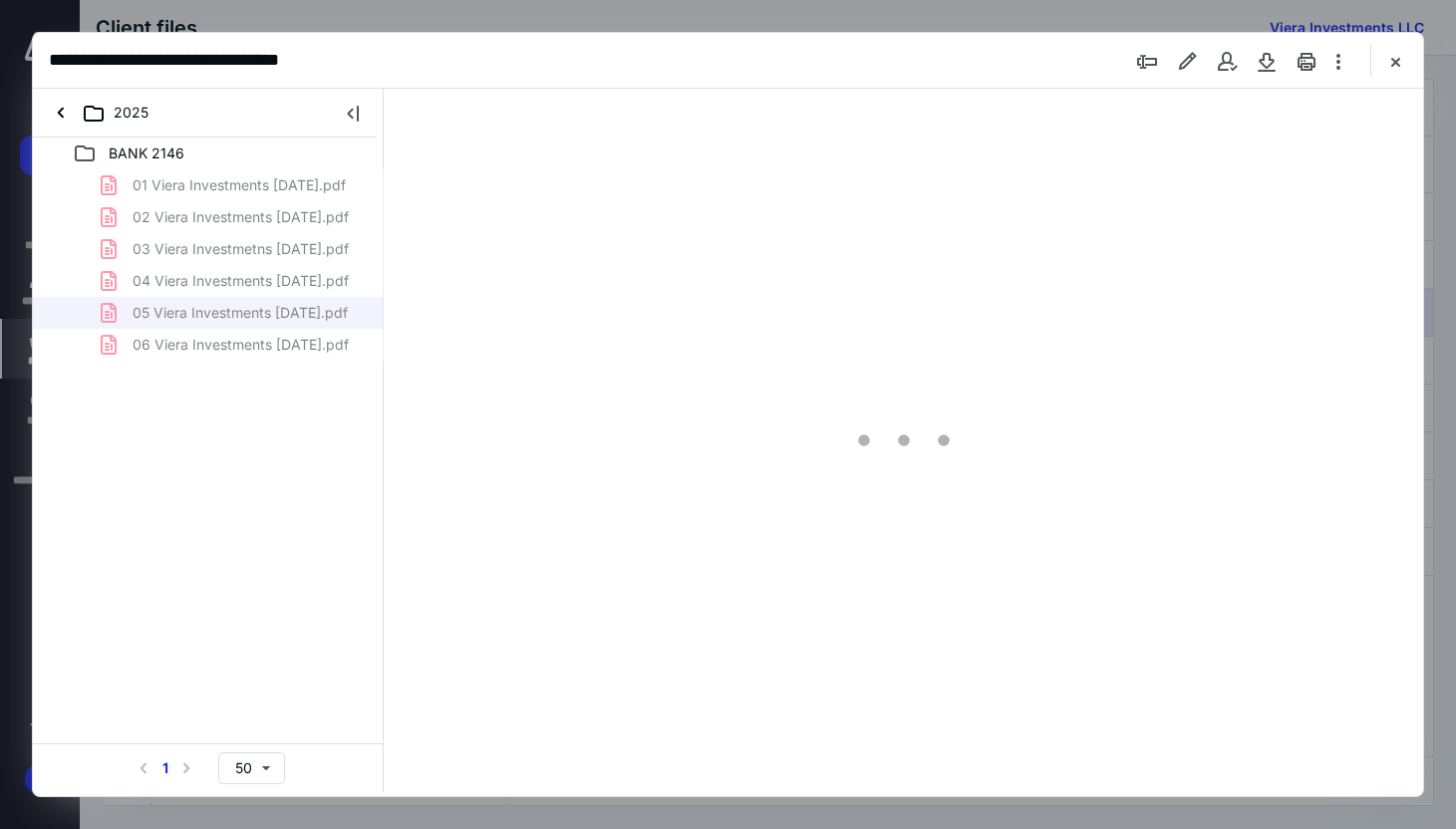 scroll, scrollTop: 79, scrollLeft: 0, axis: vertical 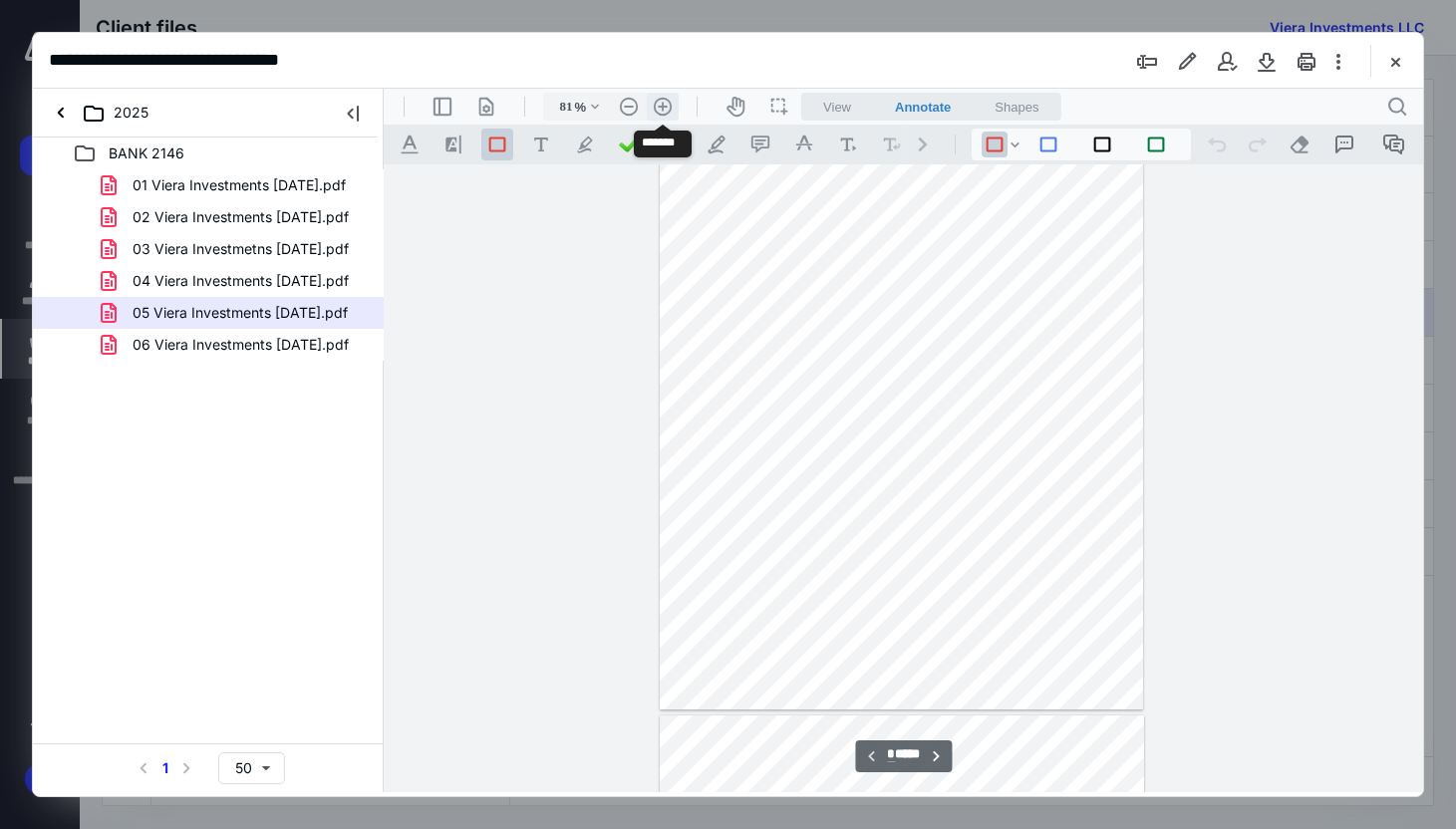 click on ".cls-1{fill:#abb0c4;} icon - header - zoom - in - line" at bounding box center [663, 107] 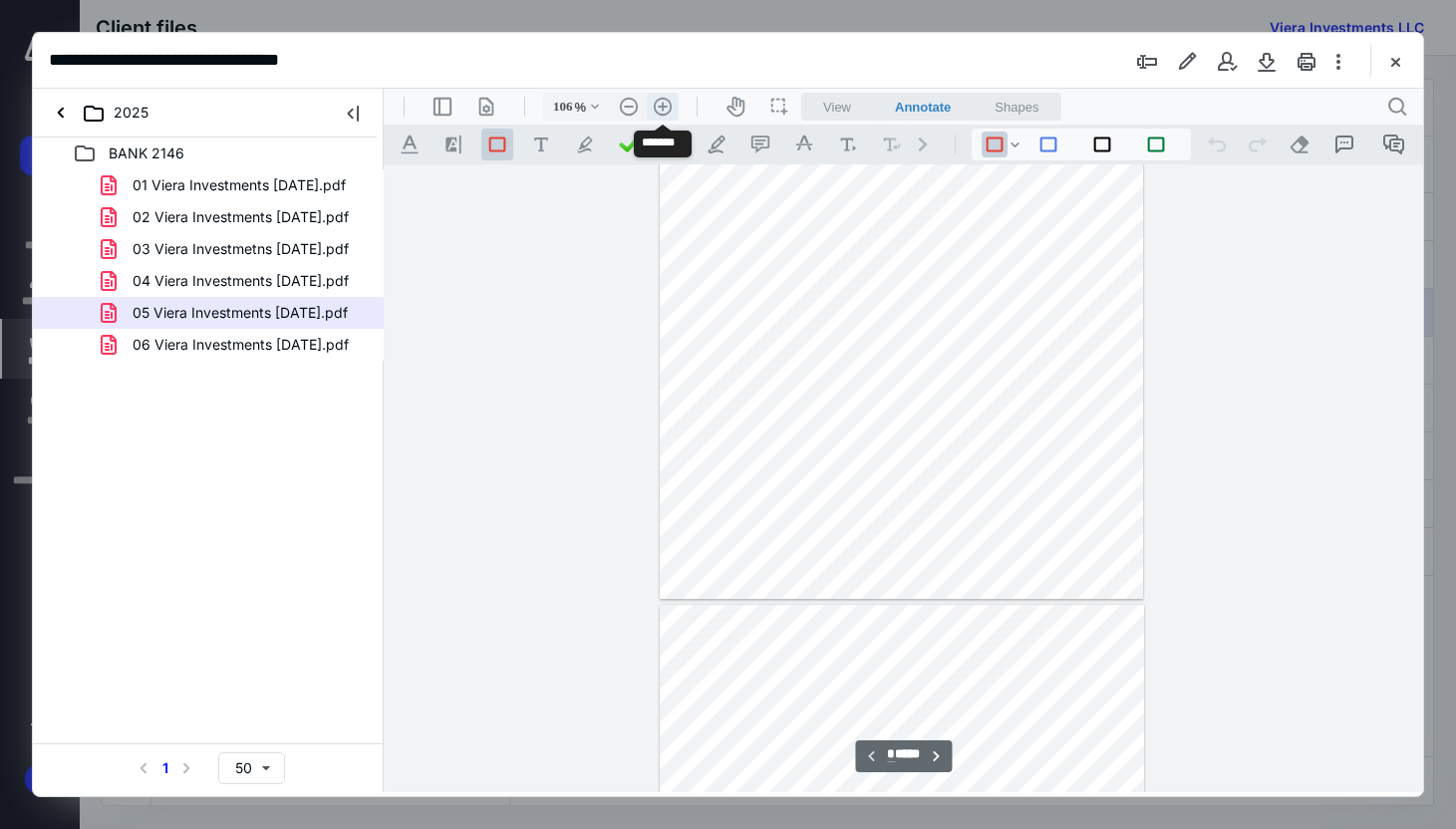 click on ".cls-1{fill:#abb0c4;} icon - header - zoom - in - line" at bounding box center (663, 107) 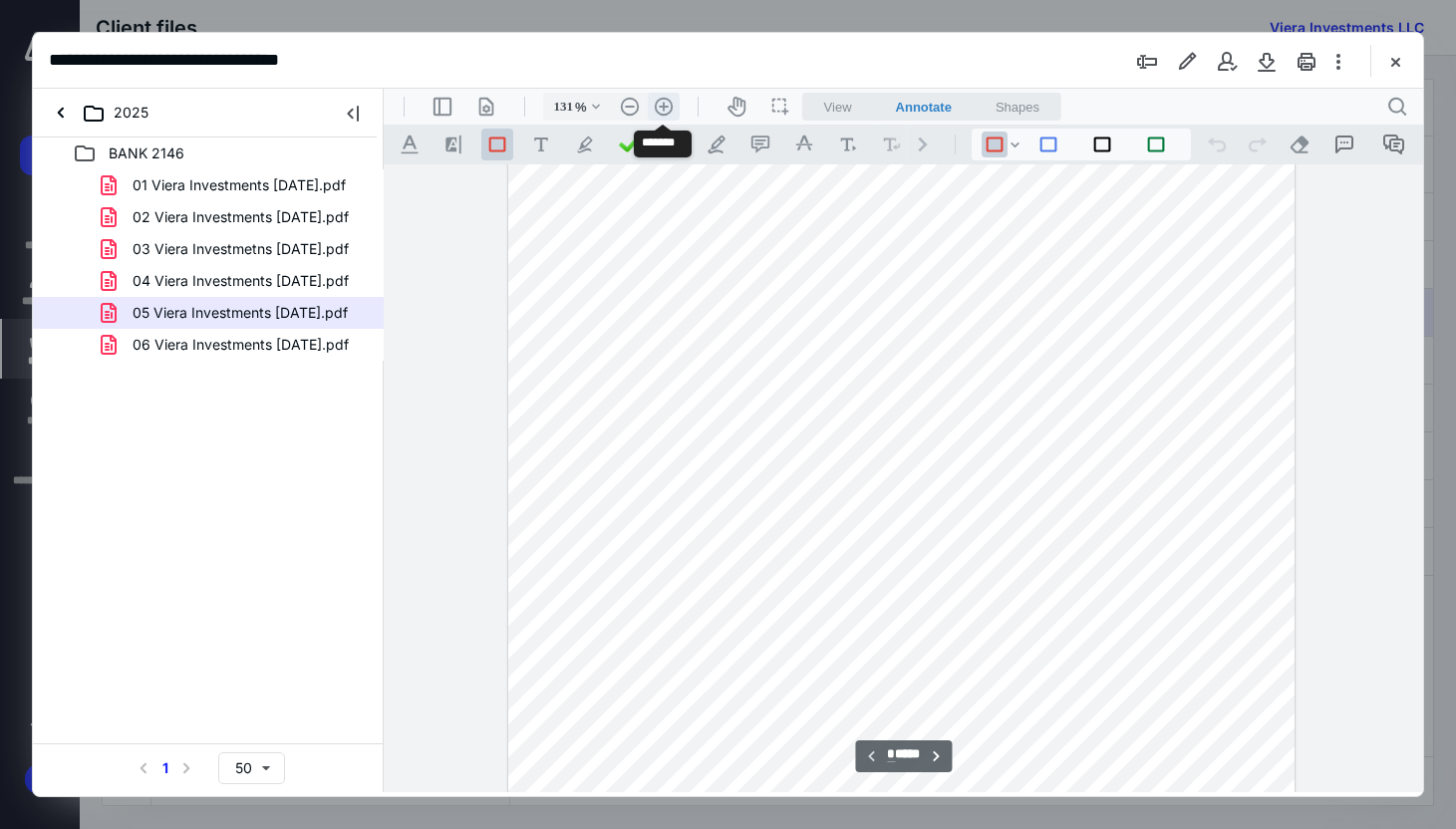 click on ".cls-1{fill:#abb0c4;} icon - header - zoom - in - line" at bounding box center (664, 107) 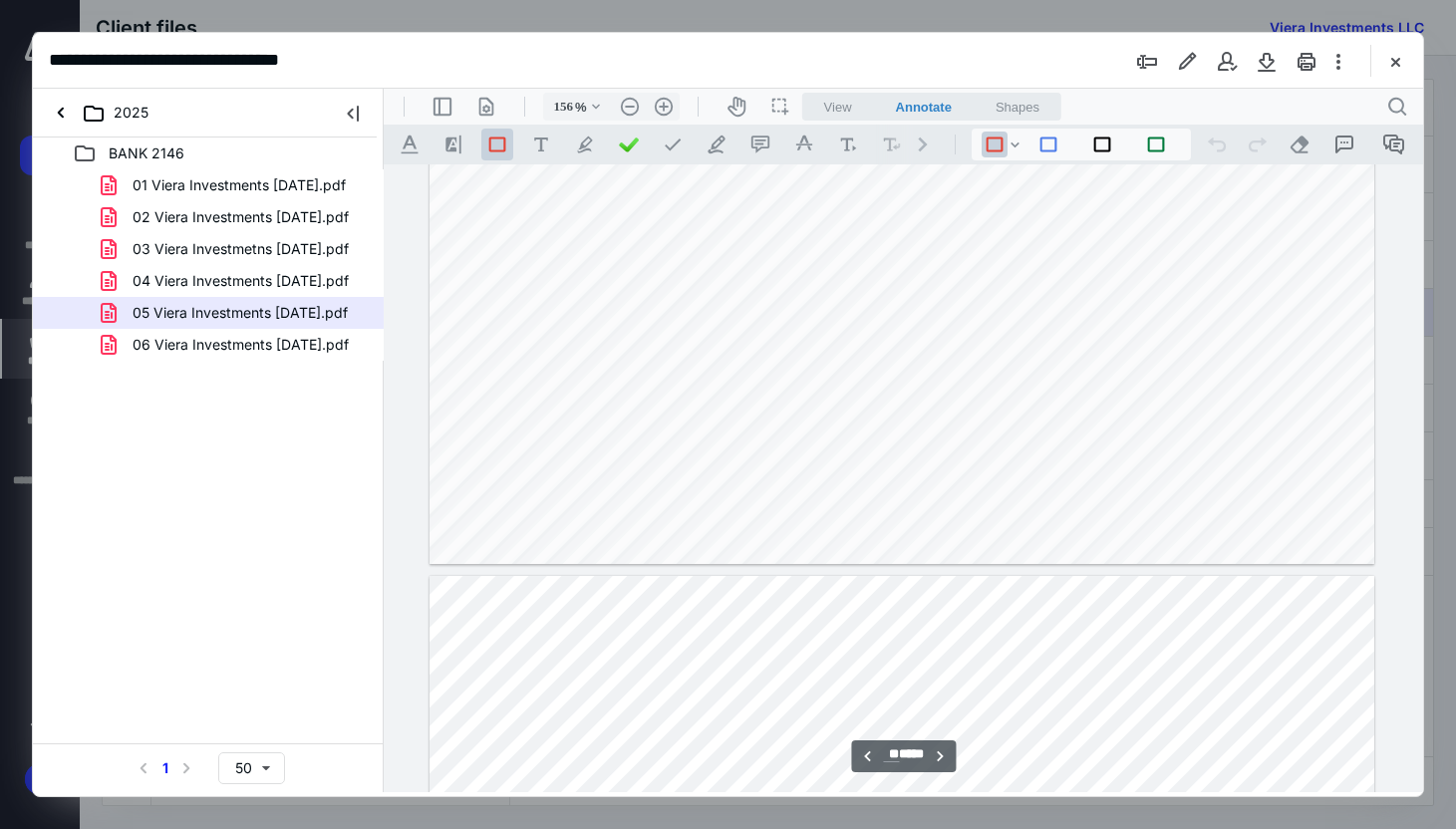 scroll, scrollTop: 13052, scrollLeft: 0, axis: vertical 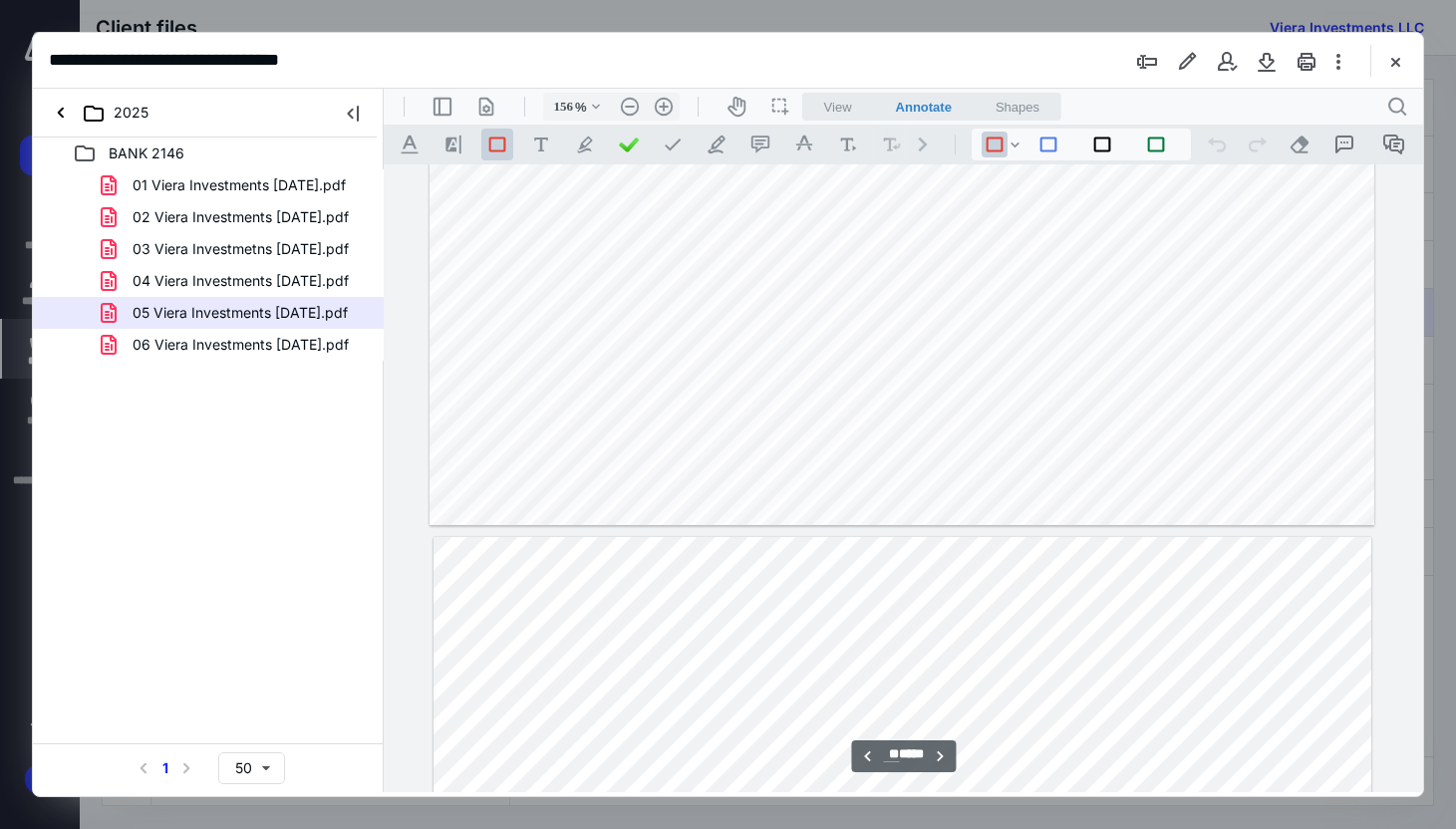 type on "**" 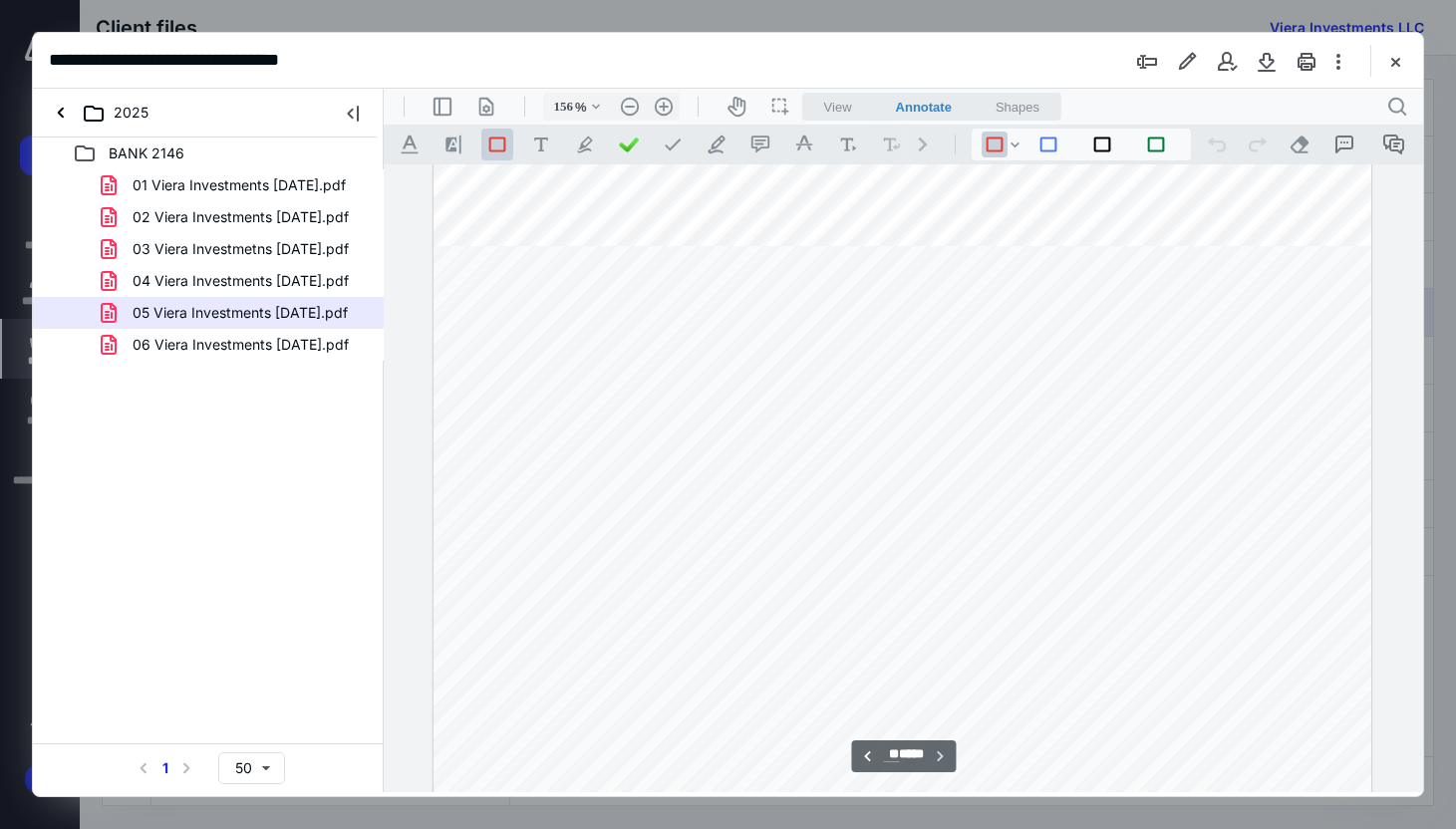 scroll, scrollTop: 15176, scrollLeft: 0, axis: vertical 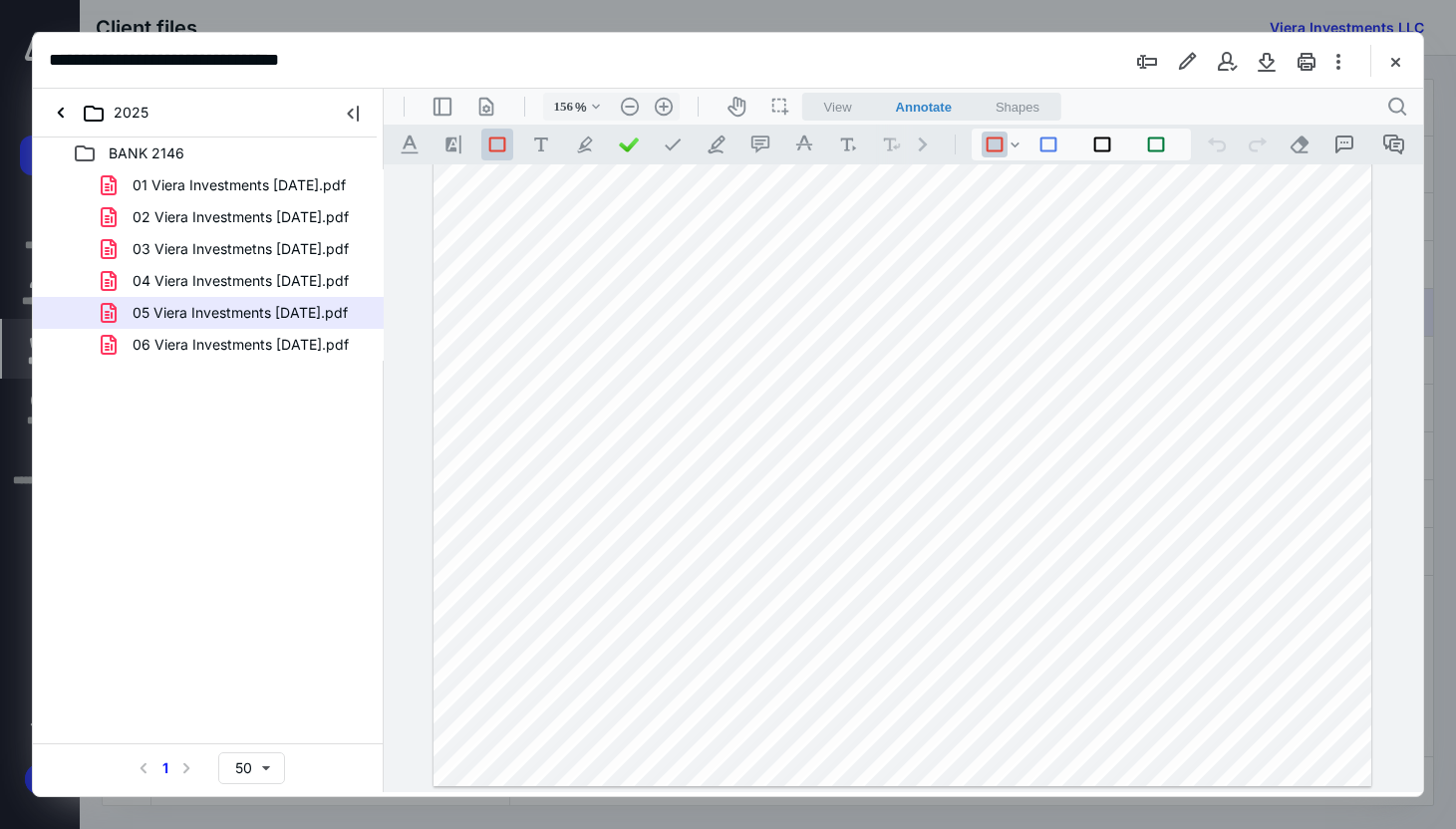 click on "06 Viera Investments [DATE].pdf" at bounding box center (240, 345) 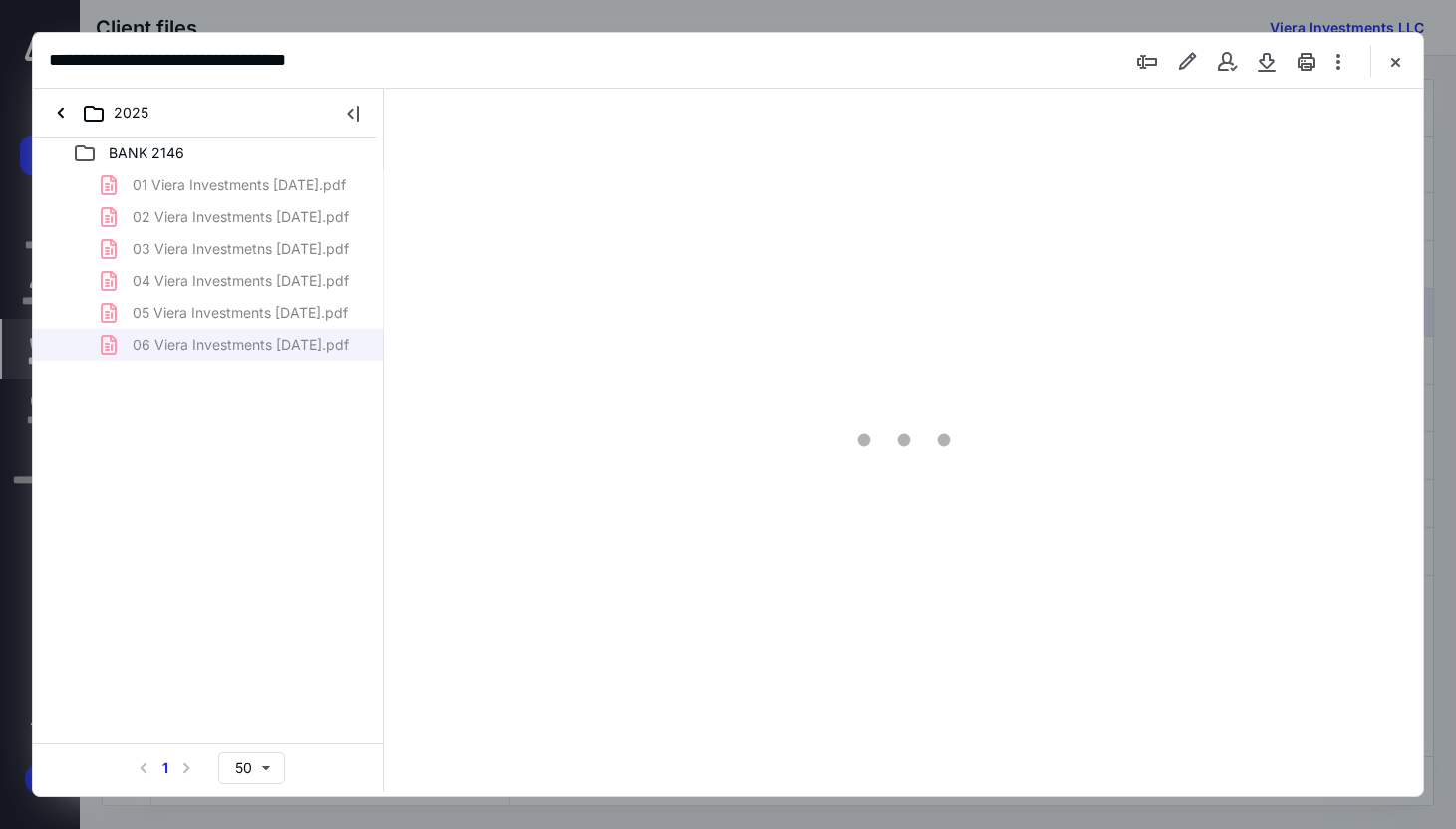 scroll, scrollTop: 79, scrollLeft: 0, axis: vertical 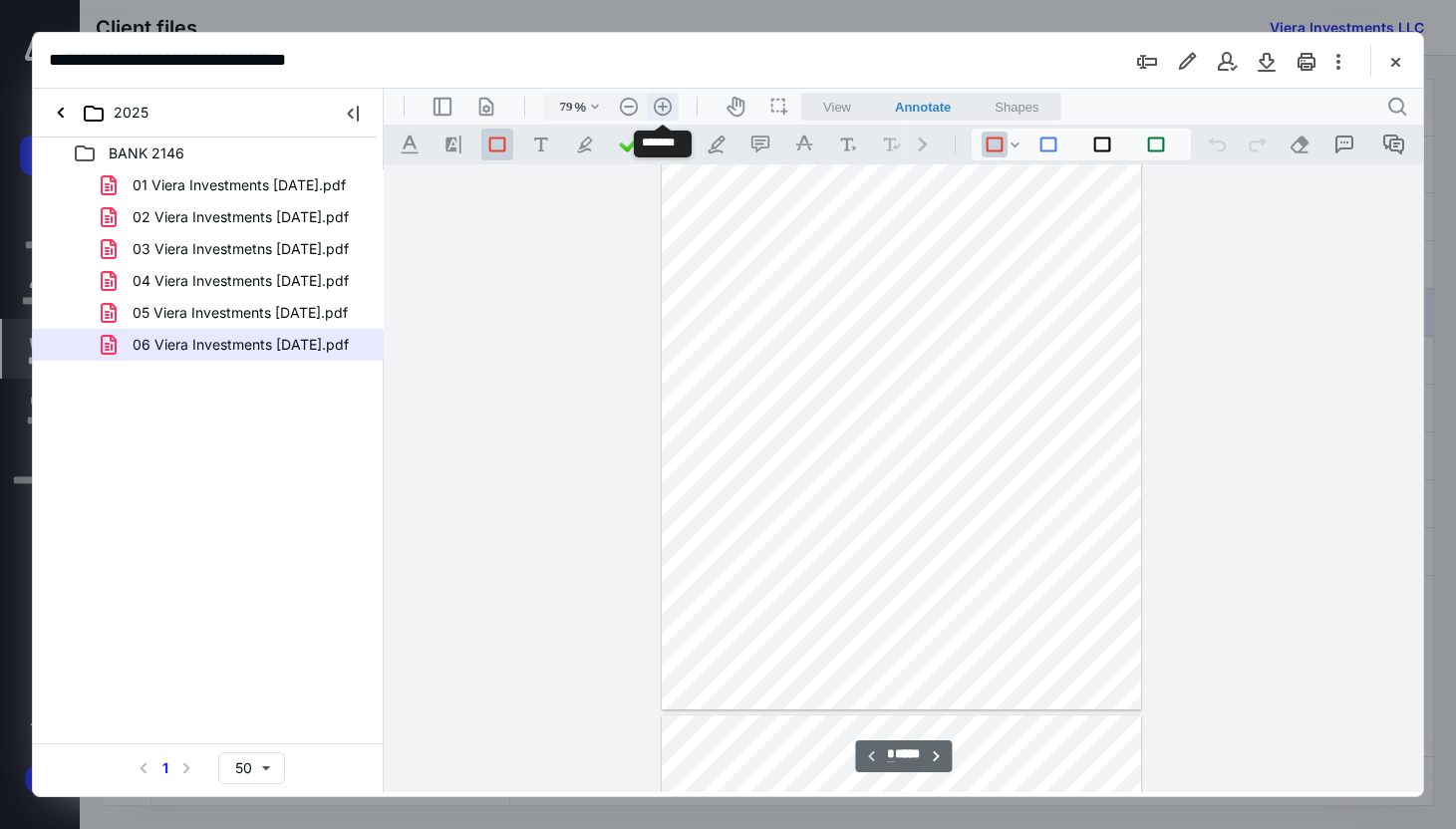 click on ".cls-1{fill:#abb0c4;} icon - header - zoom - in - line" at bounding box center (663, 107) 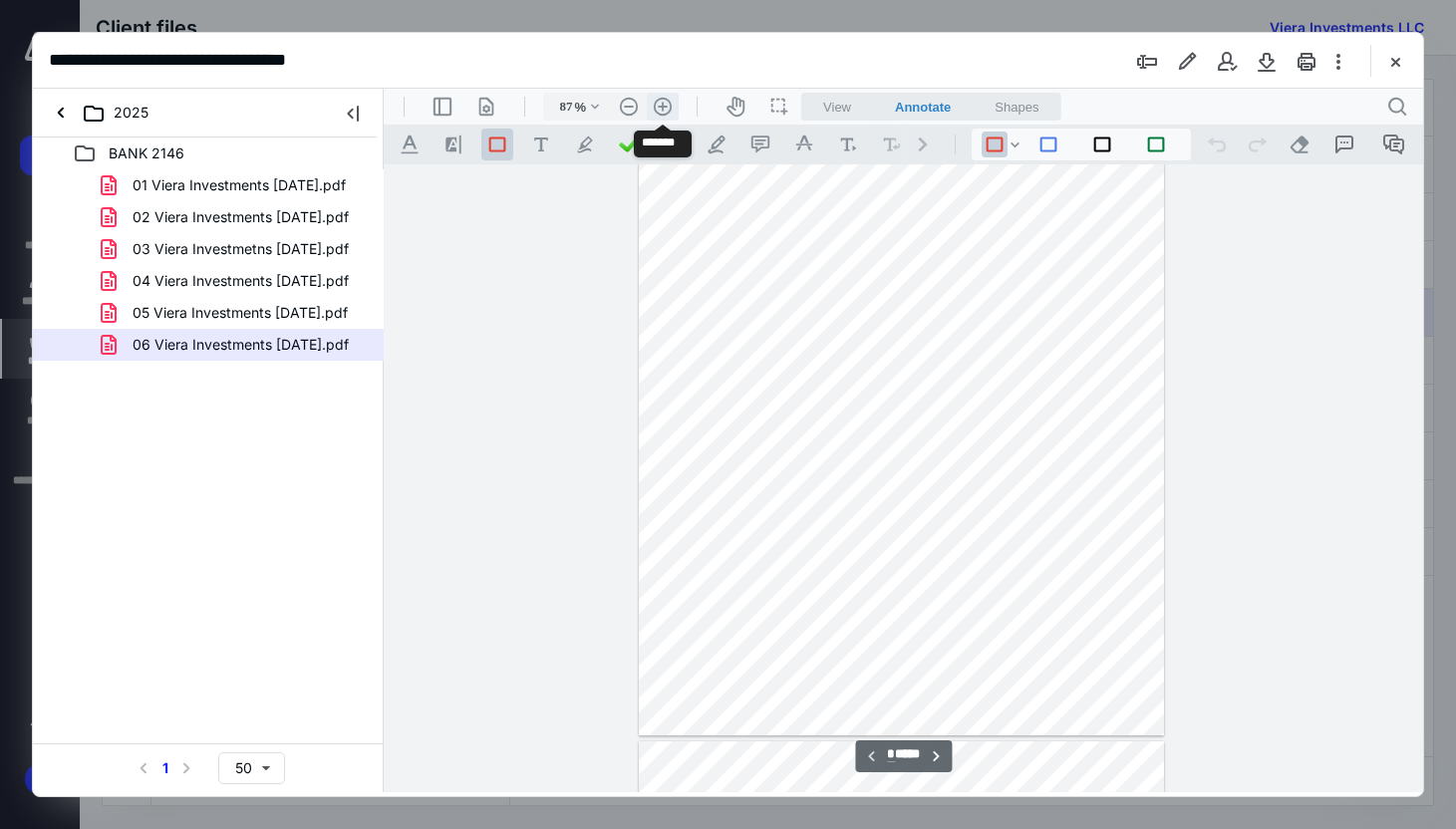 click on ".cls-1{fill:#abb0c4;} icon - header - zoom - in - line" at bounding box center [663, 107] 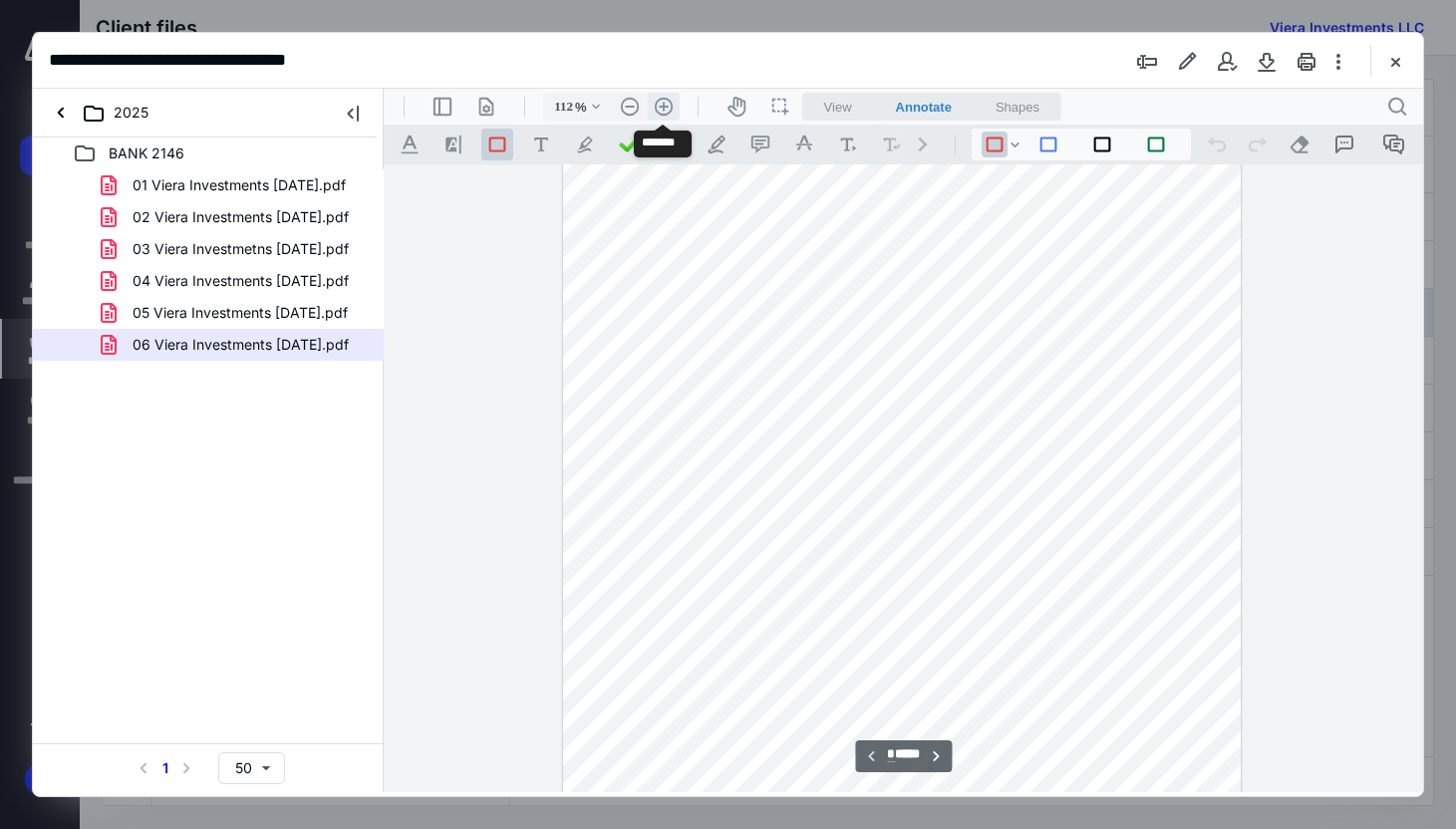 click on ".cls-1{fill:#abb0c4;} icon - header - zoom - in - line" at bounding box center [664, 107] 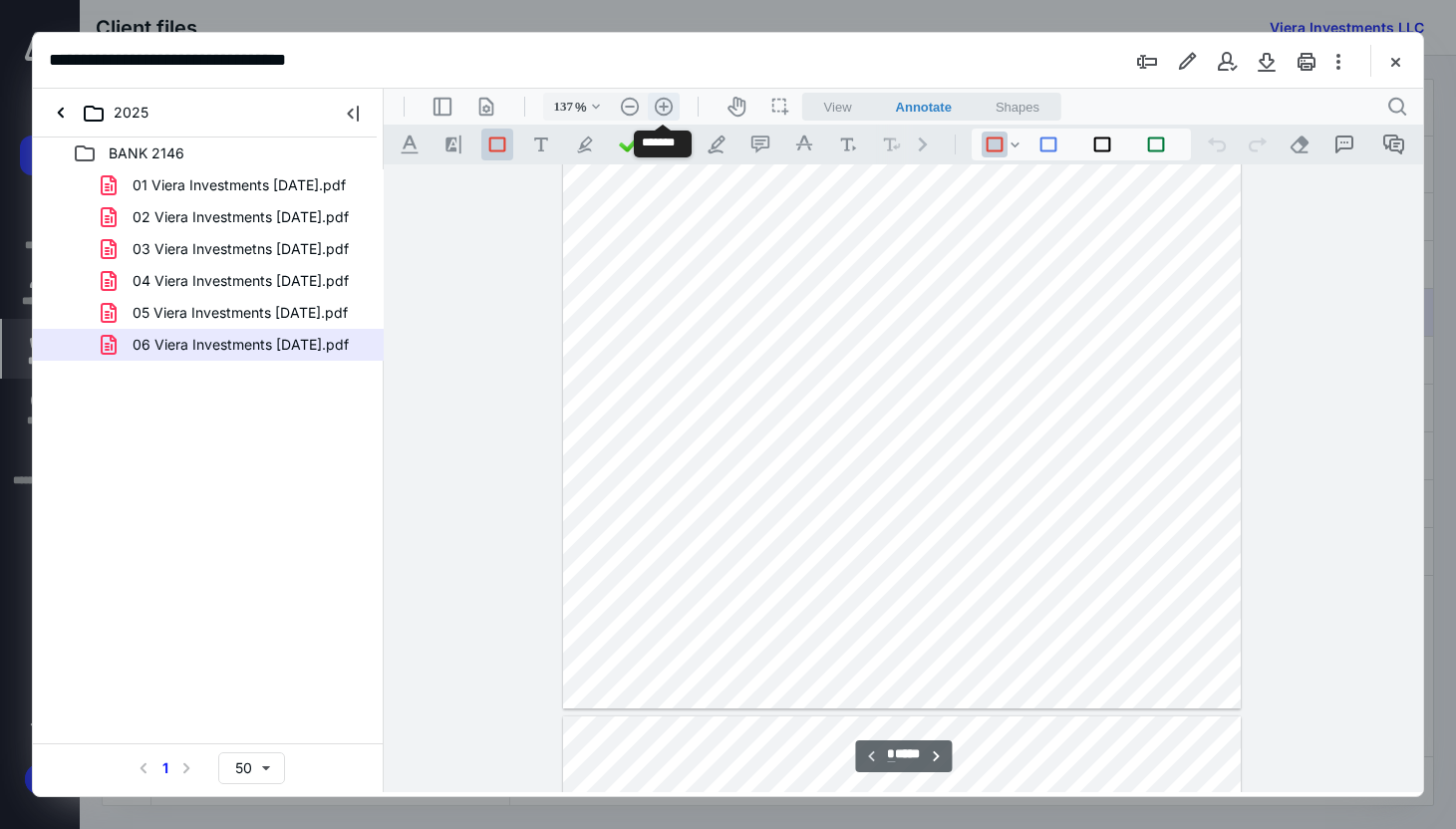 click on ".cls-1{fill:#abb0c4;} icon - header - zoom - in - line" at bounding box center [664, 107] 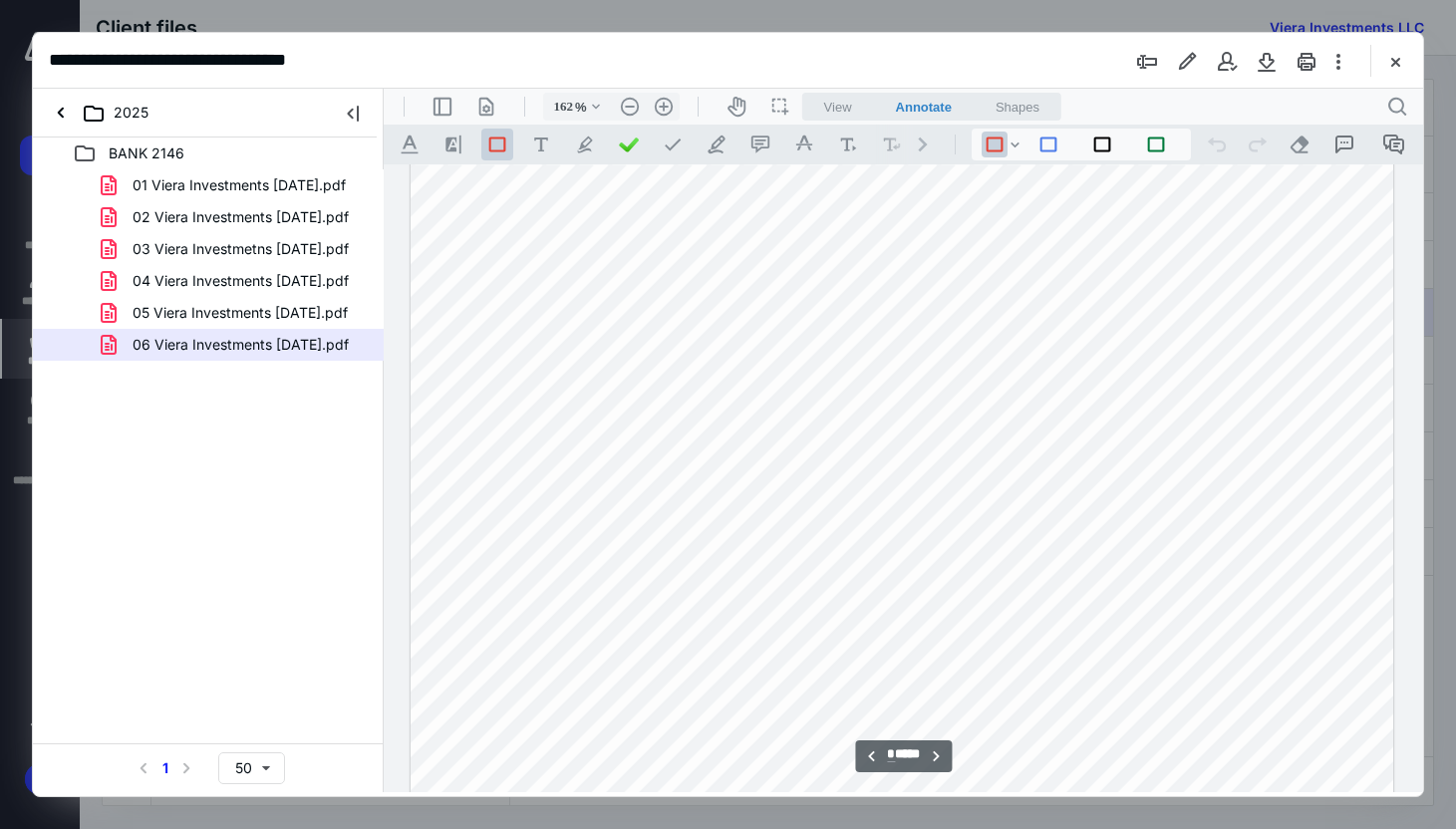 scroll, scrollTop: 9077, scrollLeft: 0, axis: vertical 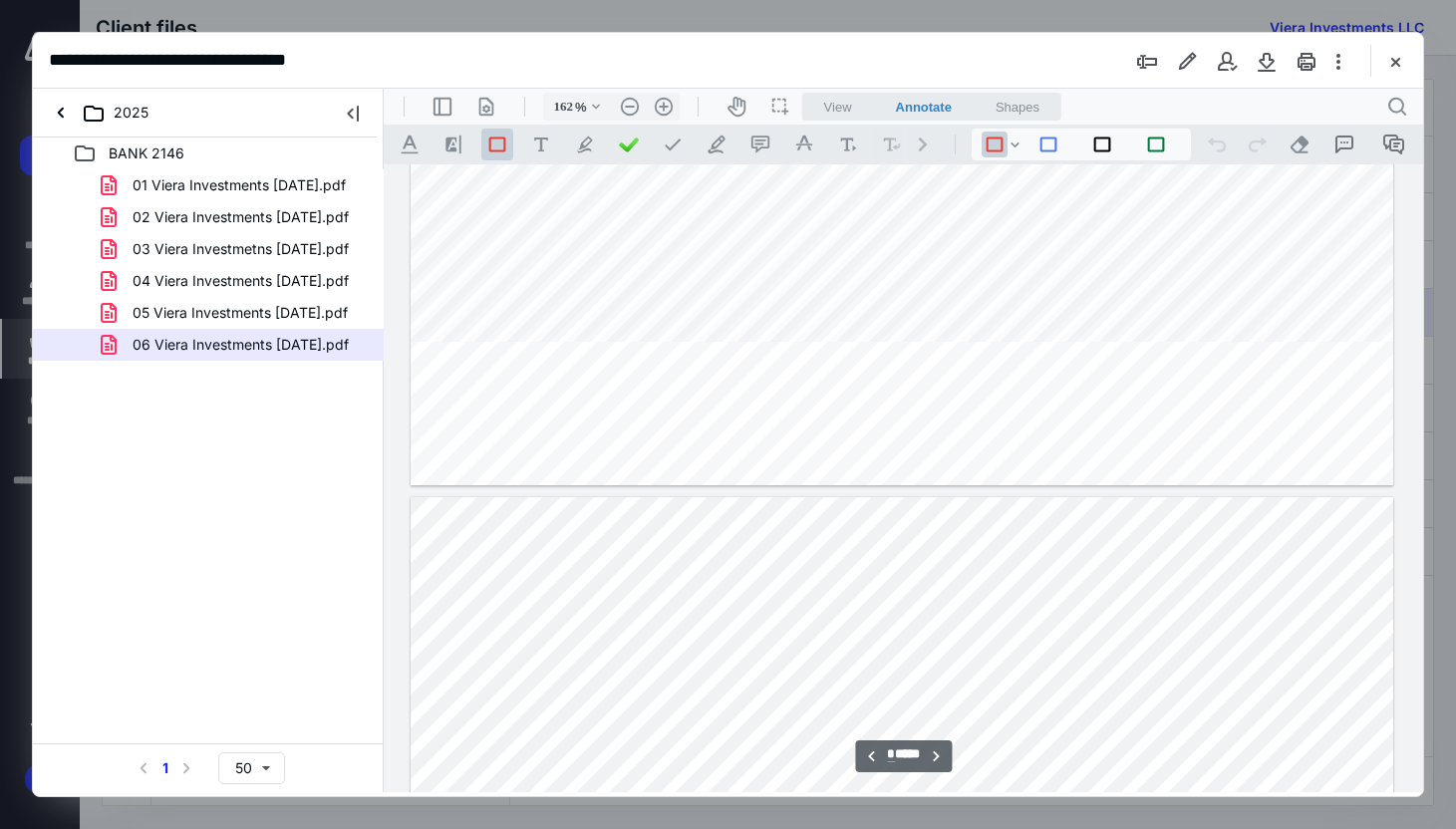 type on "*" 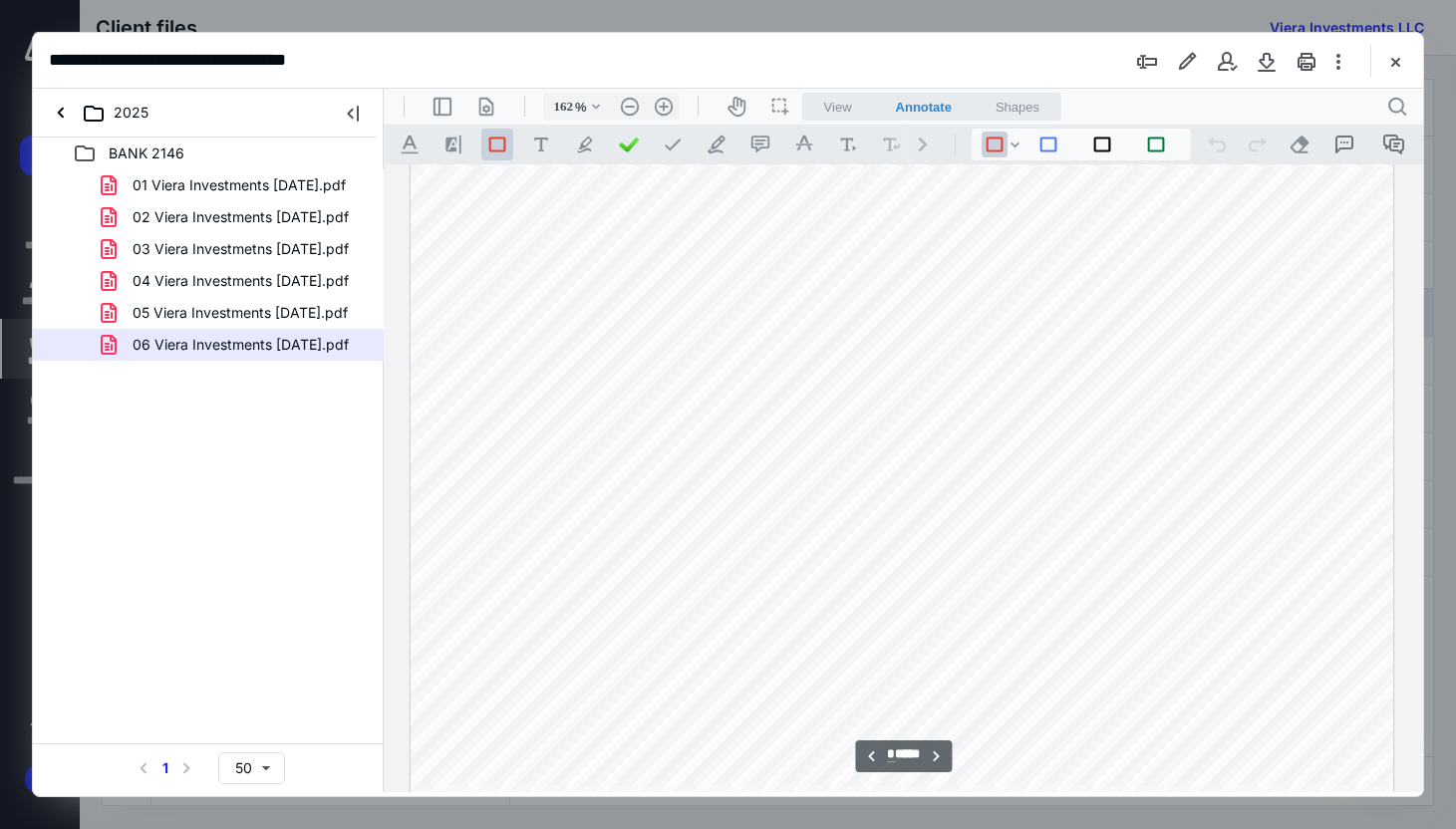 scroll, scrollTop: 10498, scrollLeft: 0, axis: vertical 